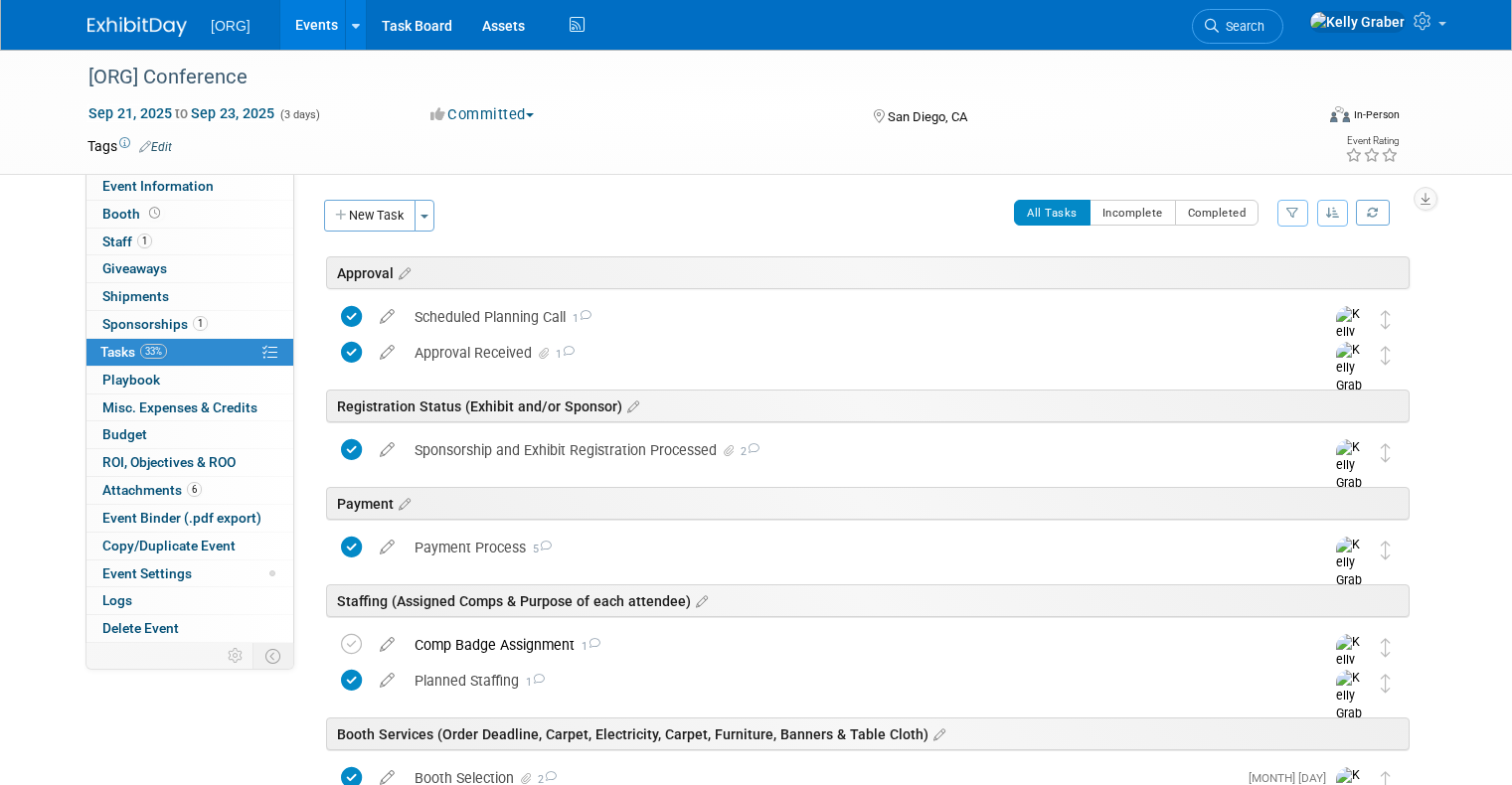scroll, scrollTop: 298, scrollLeft: 0, axis: vertical 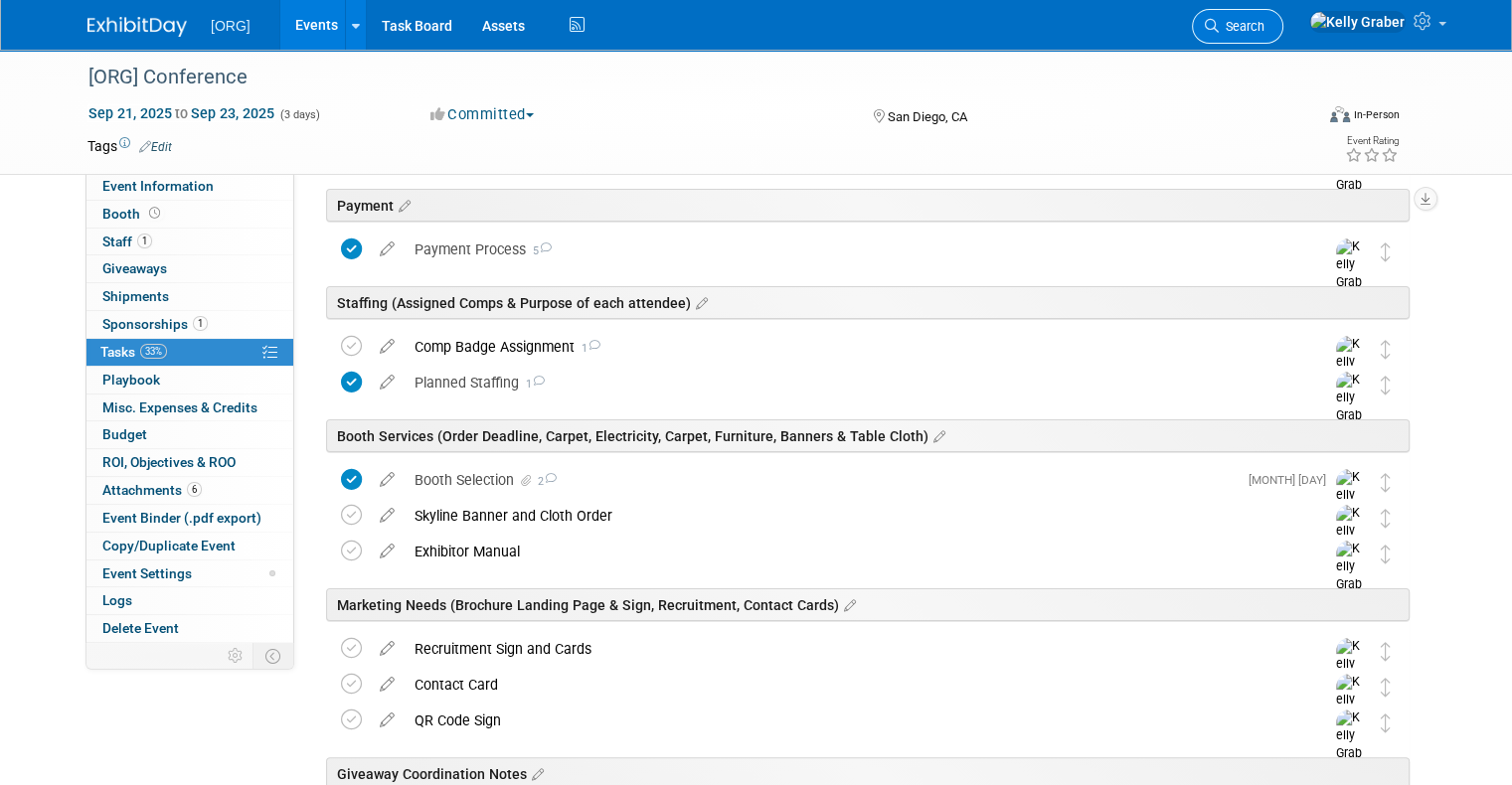 click on "Search" at bounding box center (1238, 26) 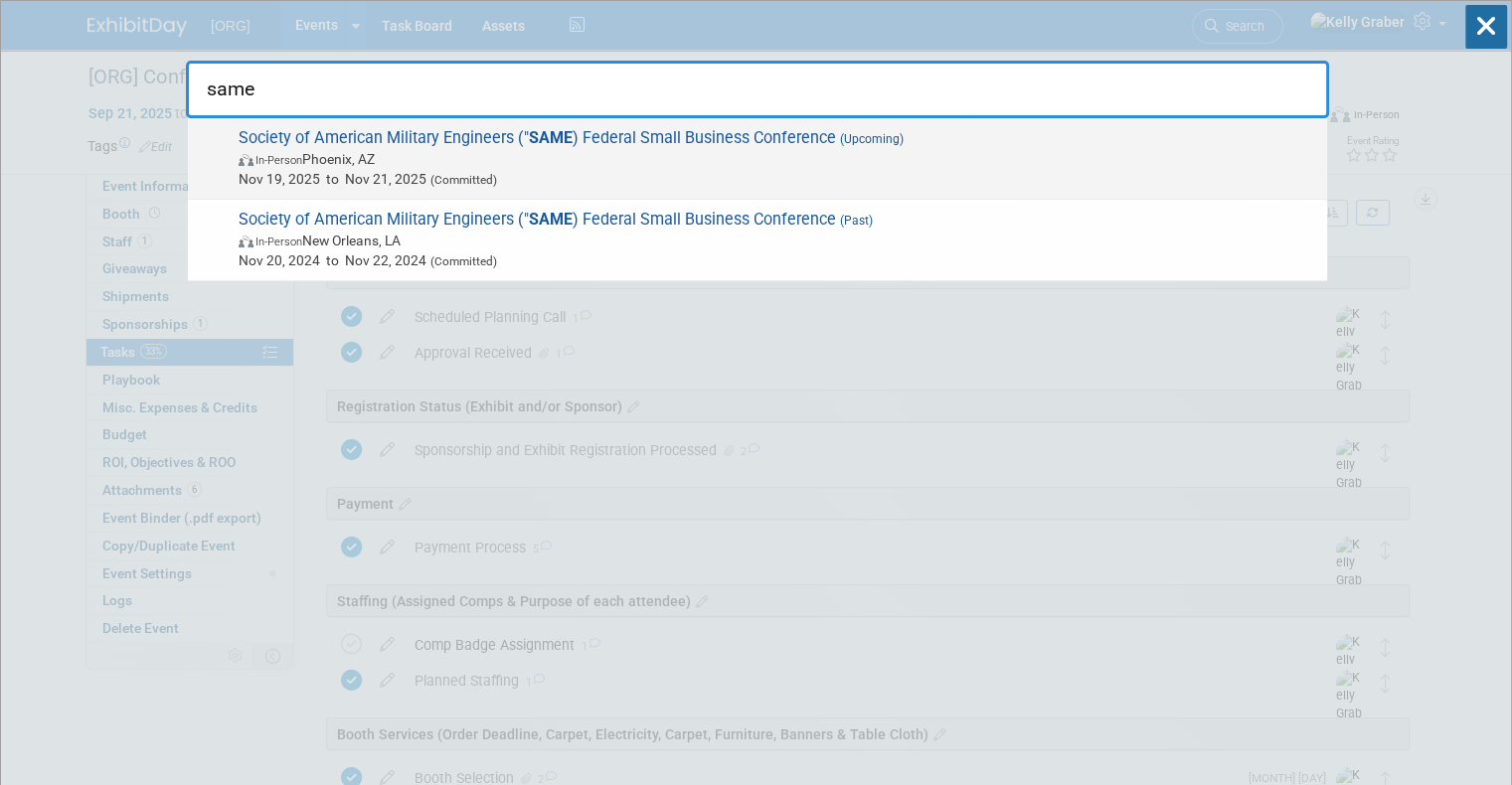 type on "same" 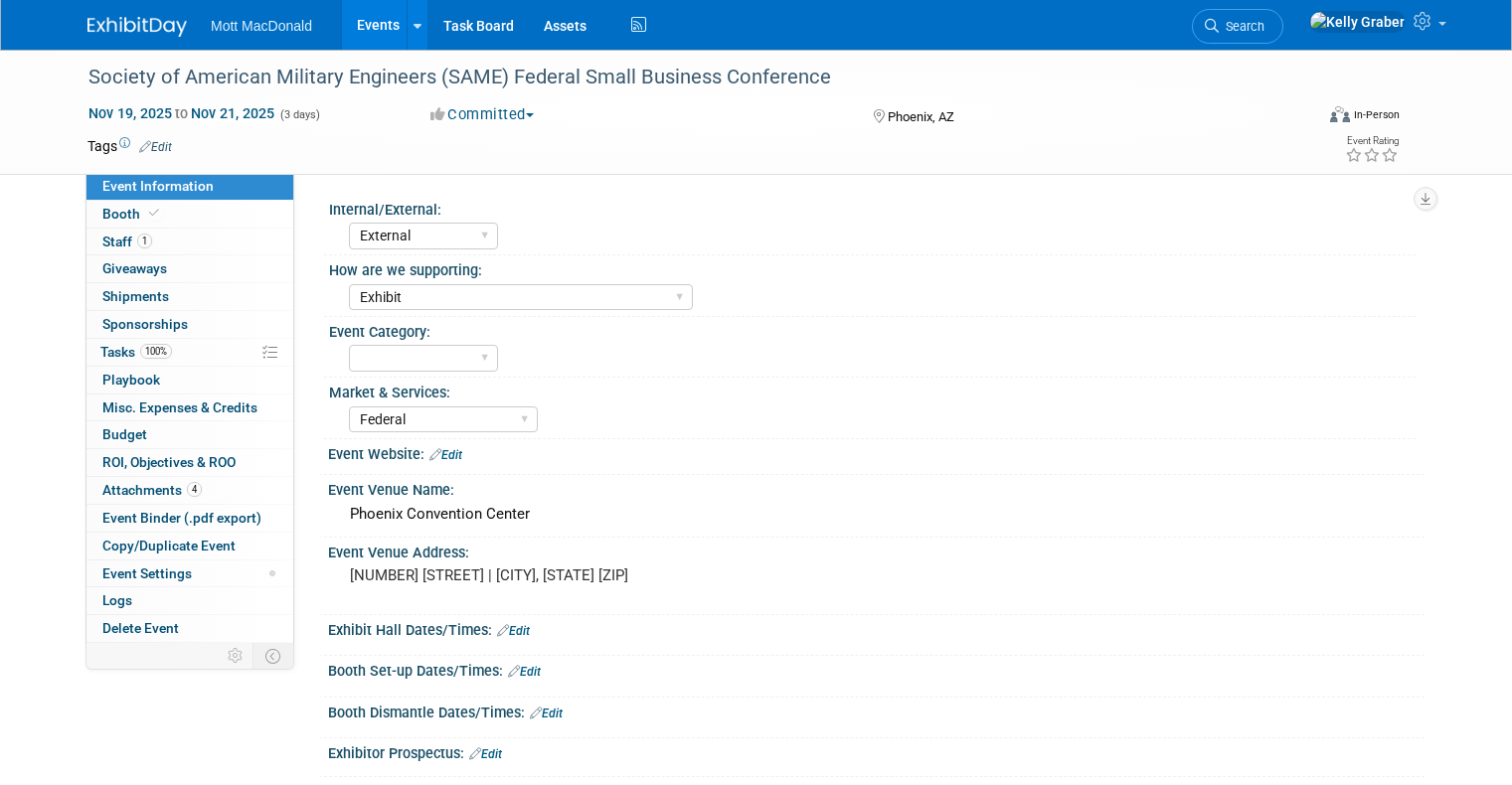 select on "External" 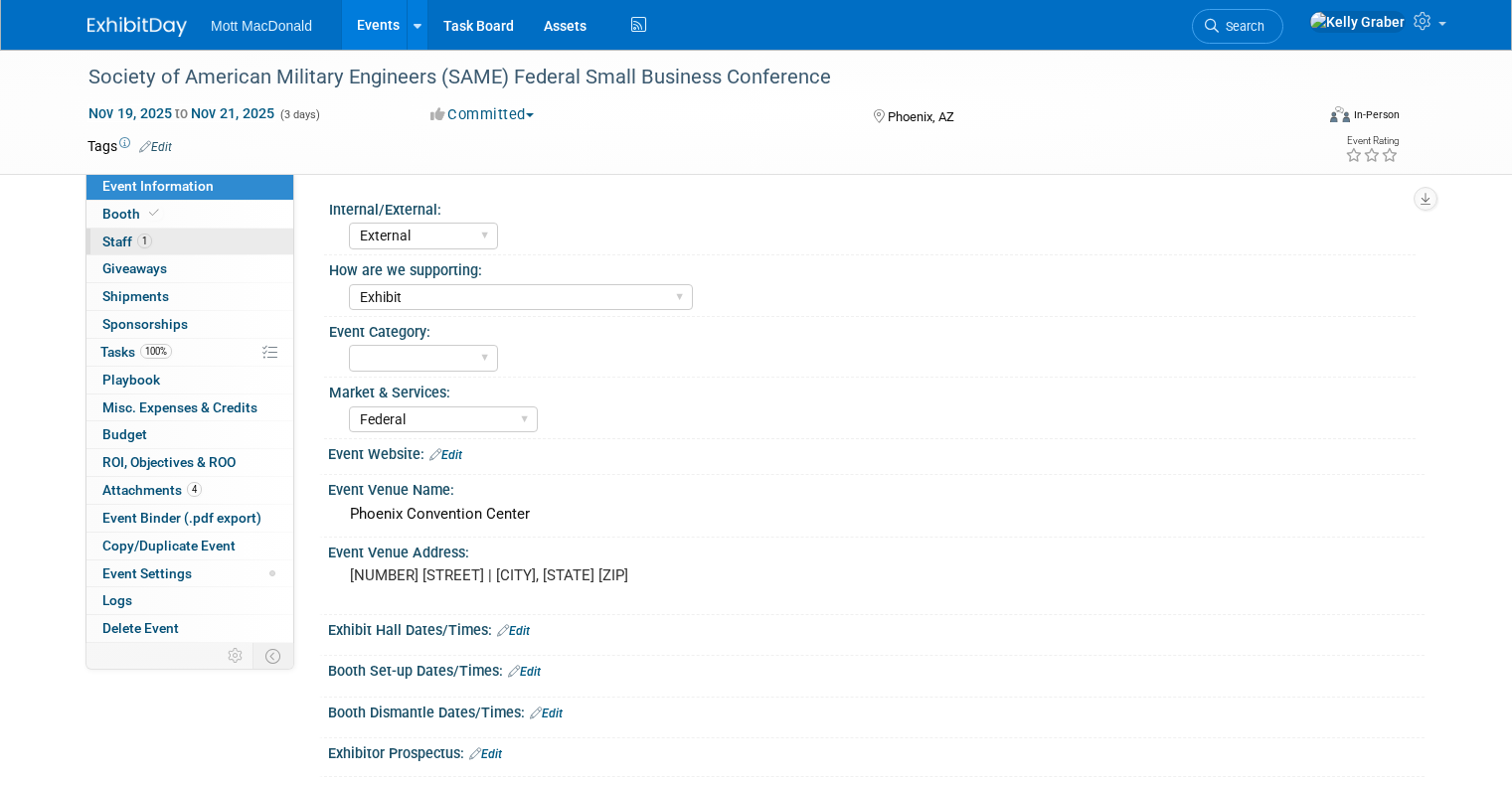 scroll, scrollTop: 0, scrollLeft: 0, axis: both 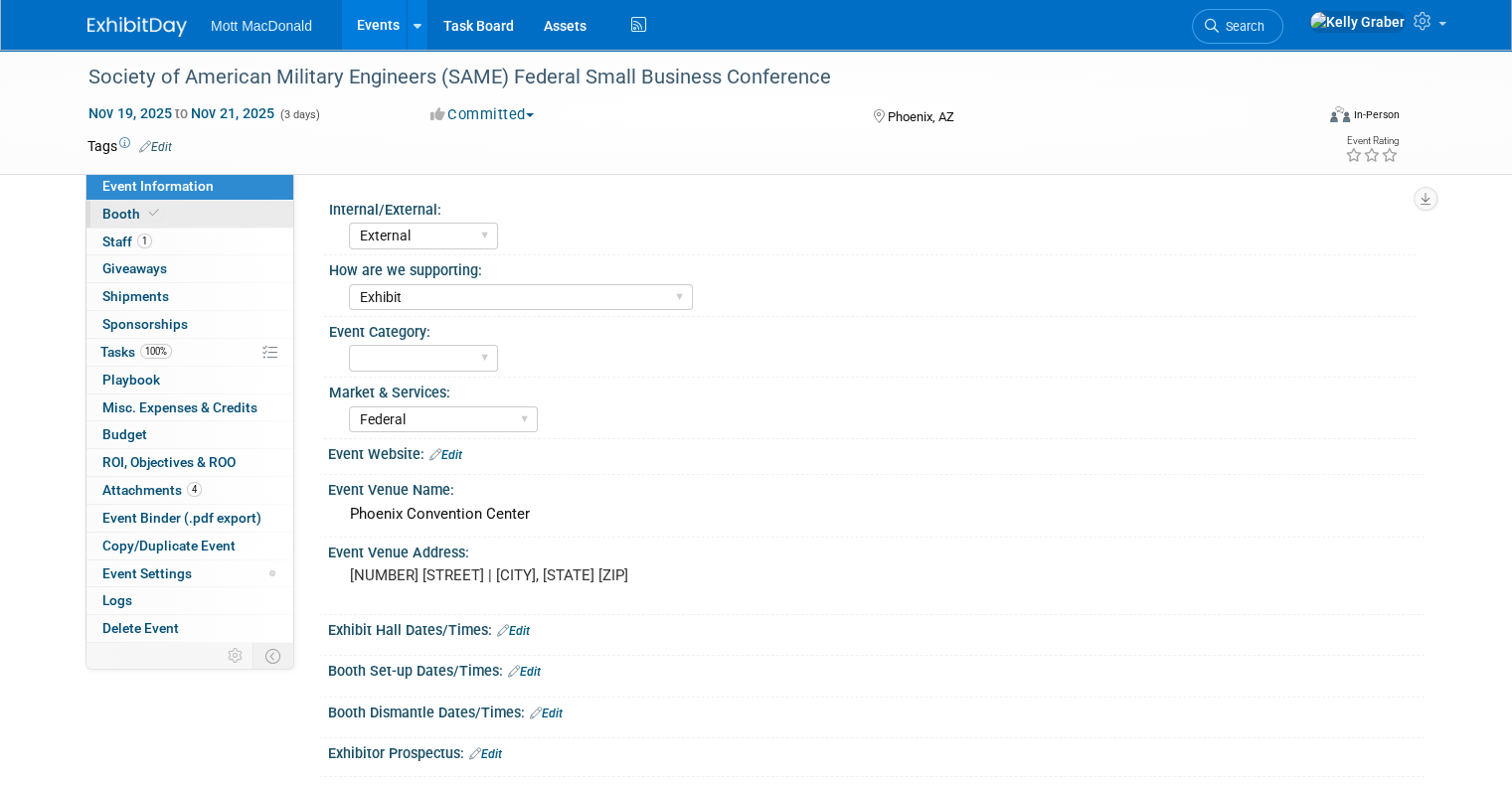 click at bounding box center (154, 213) 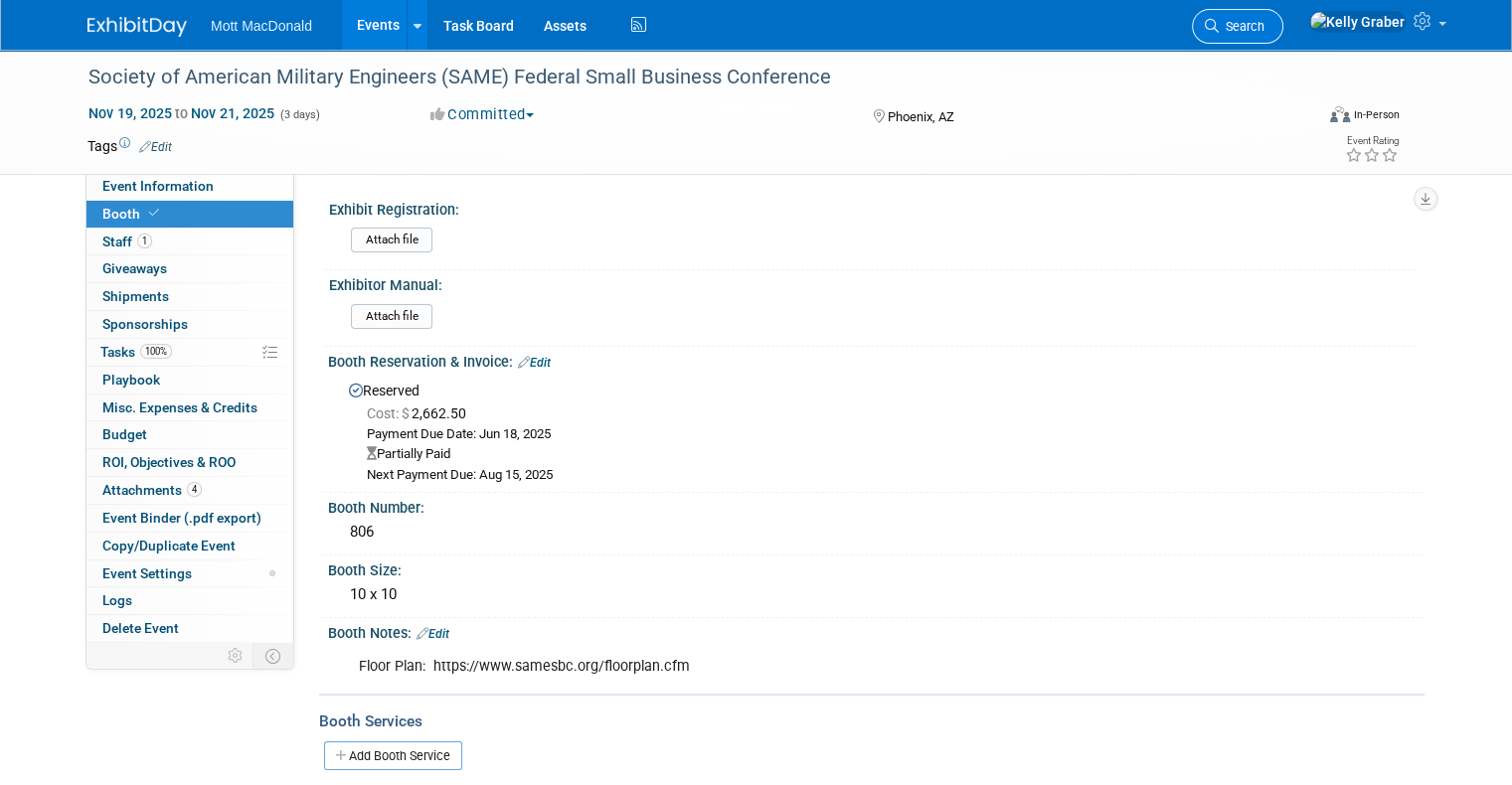 click on "Search" at bounding box center (1242, 26) 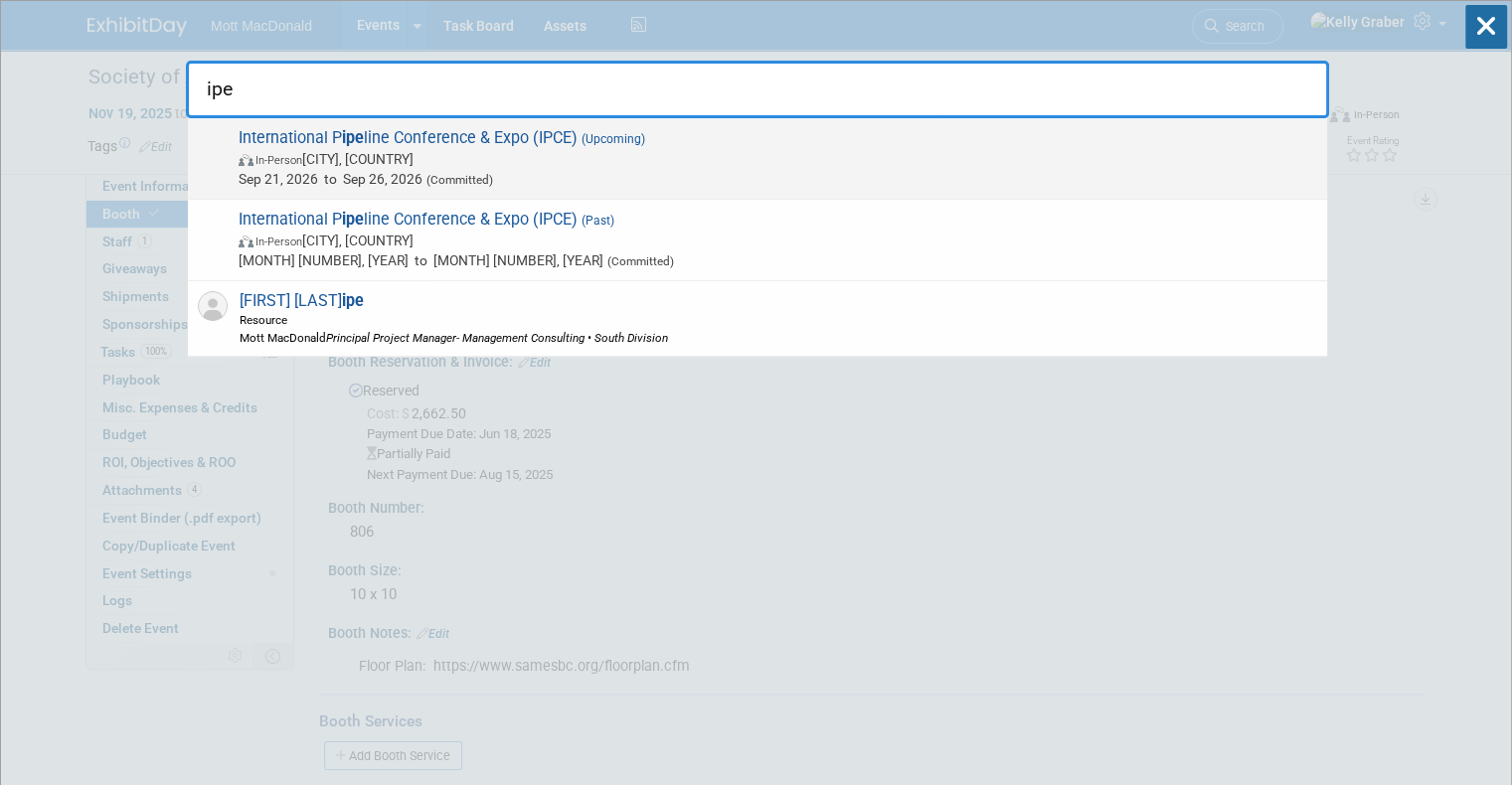 type on "ipe" 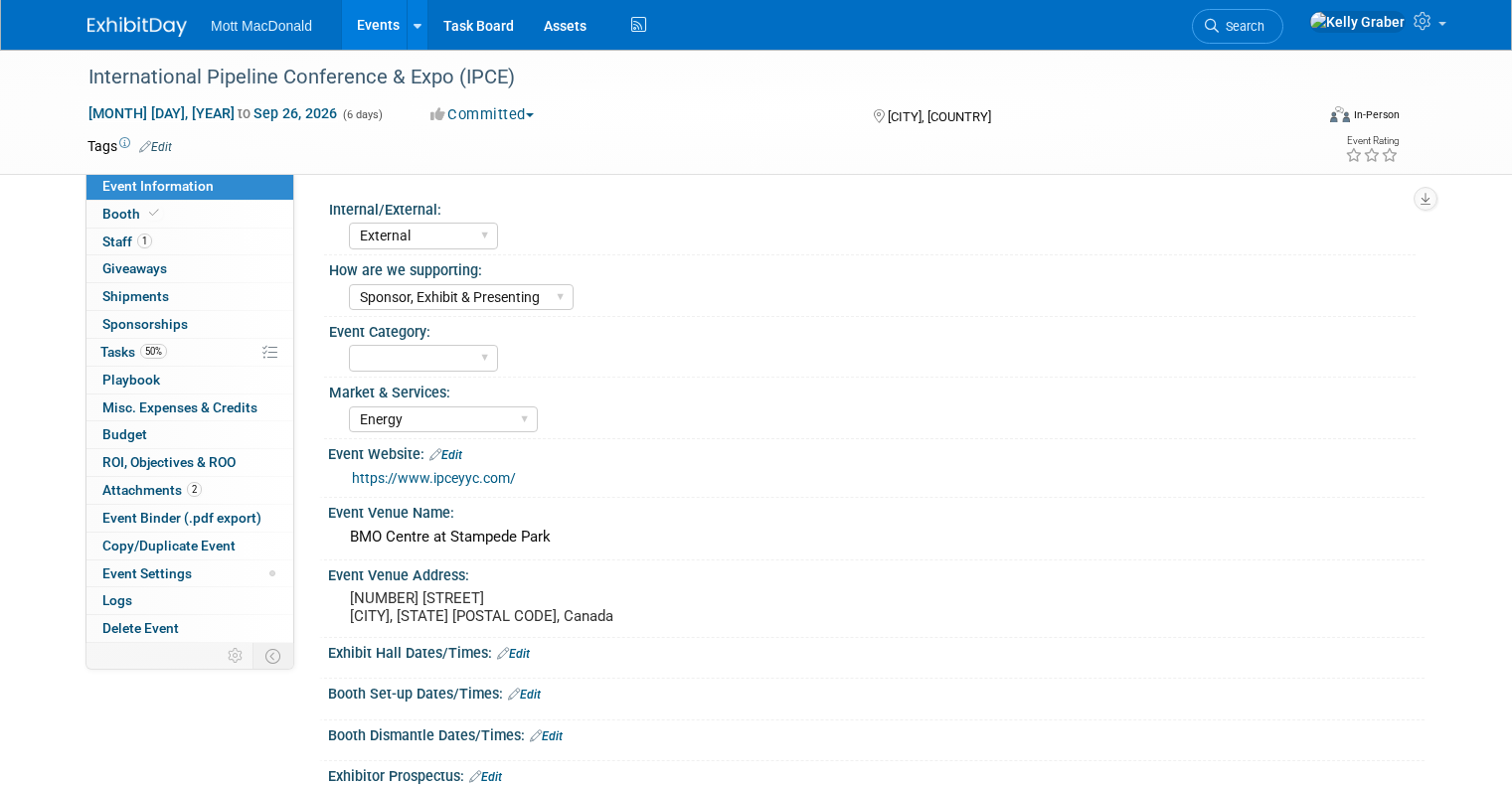 select on "External" 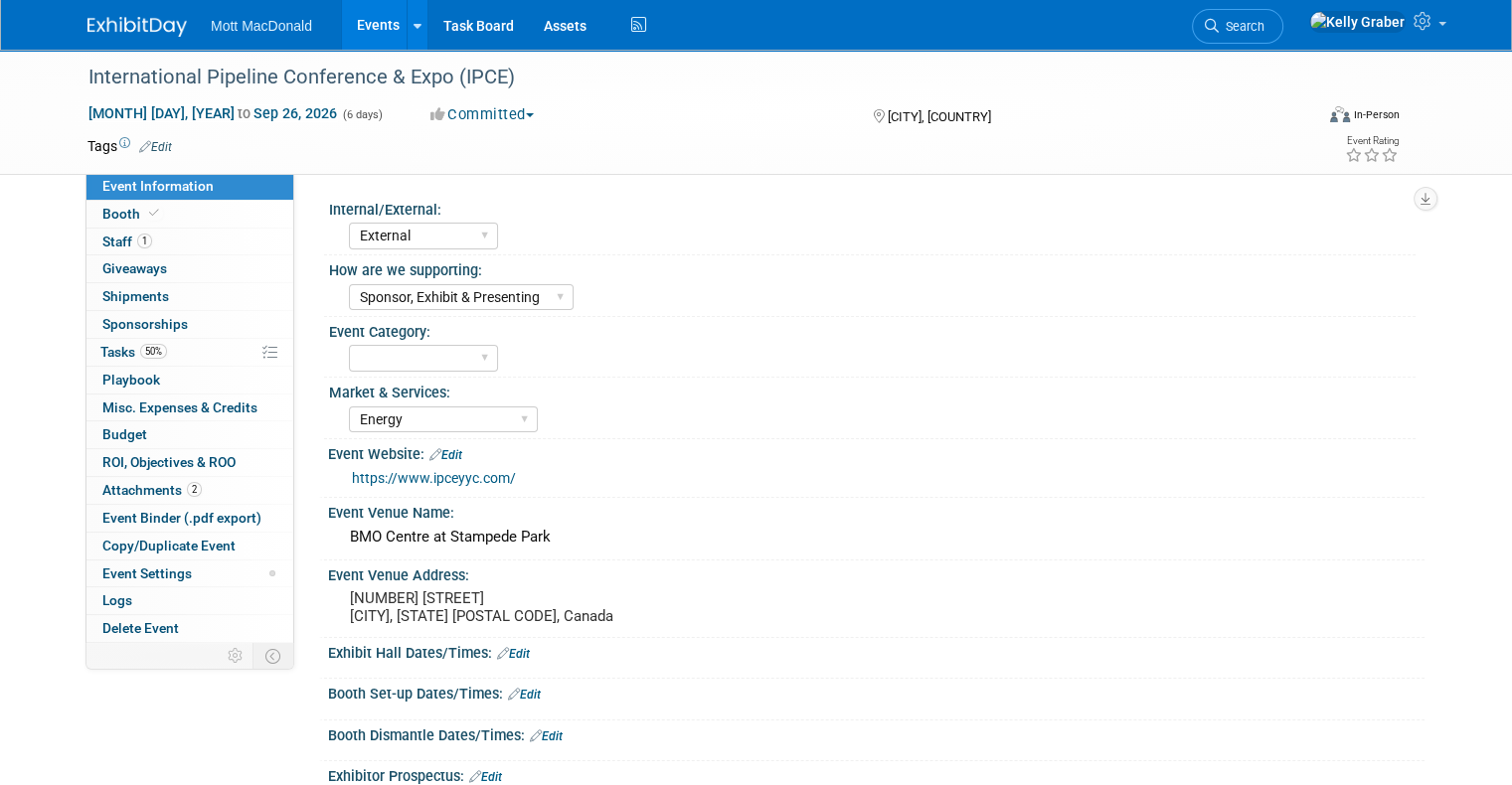 scroll, scrollTop: 0, scrollLeft: 0, axis: both 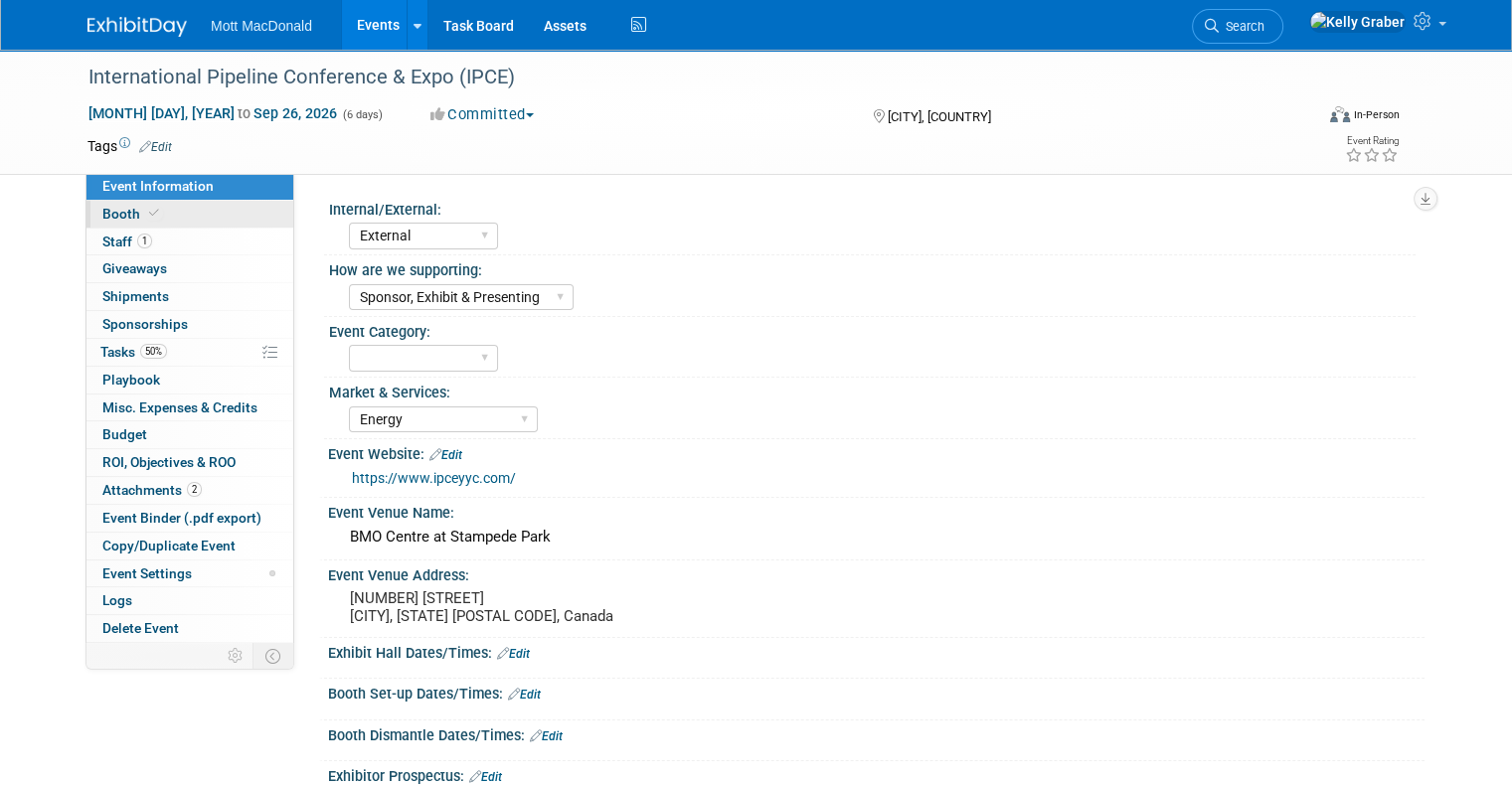 click on "Booth" at bounding box center [190, 214] 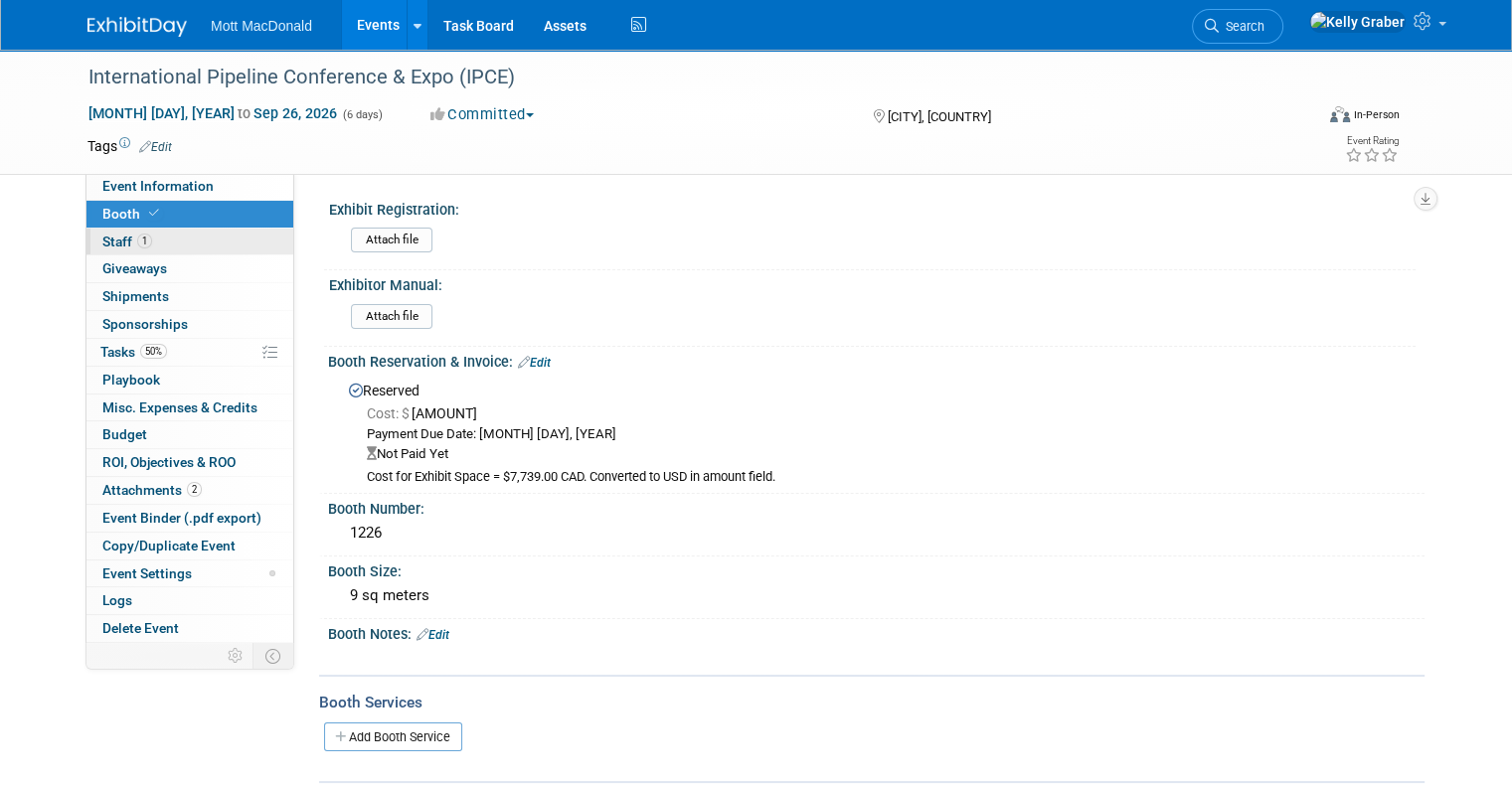 click on "1
Staff 1" at bounding box center (190, 241) 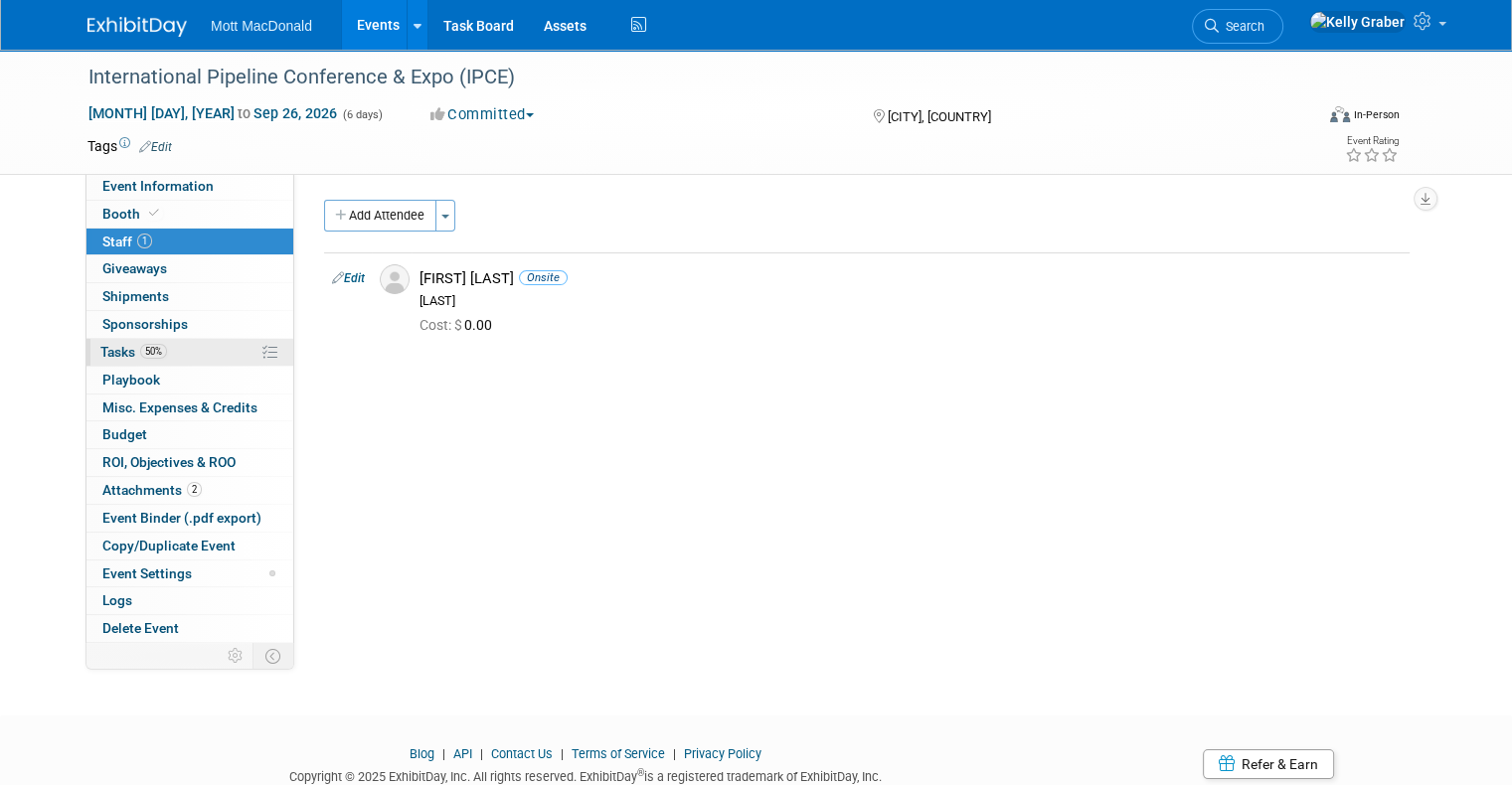 click on "50%" at bounding box center (153, 351) 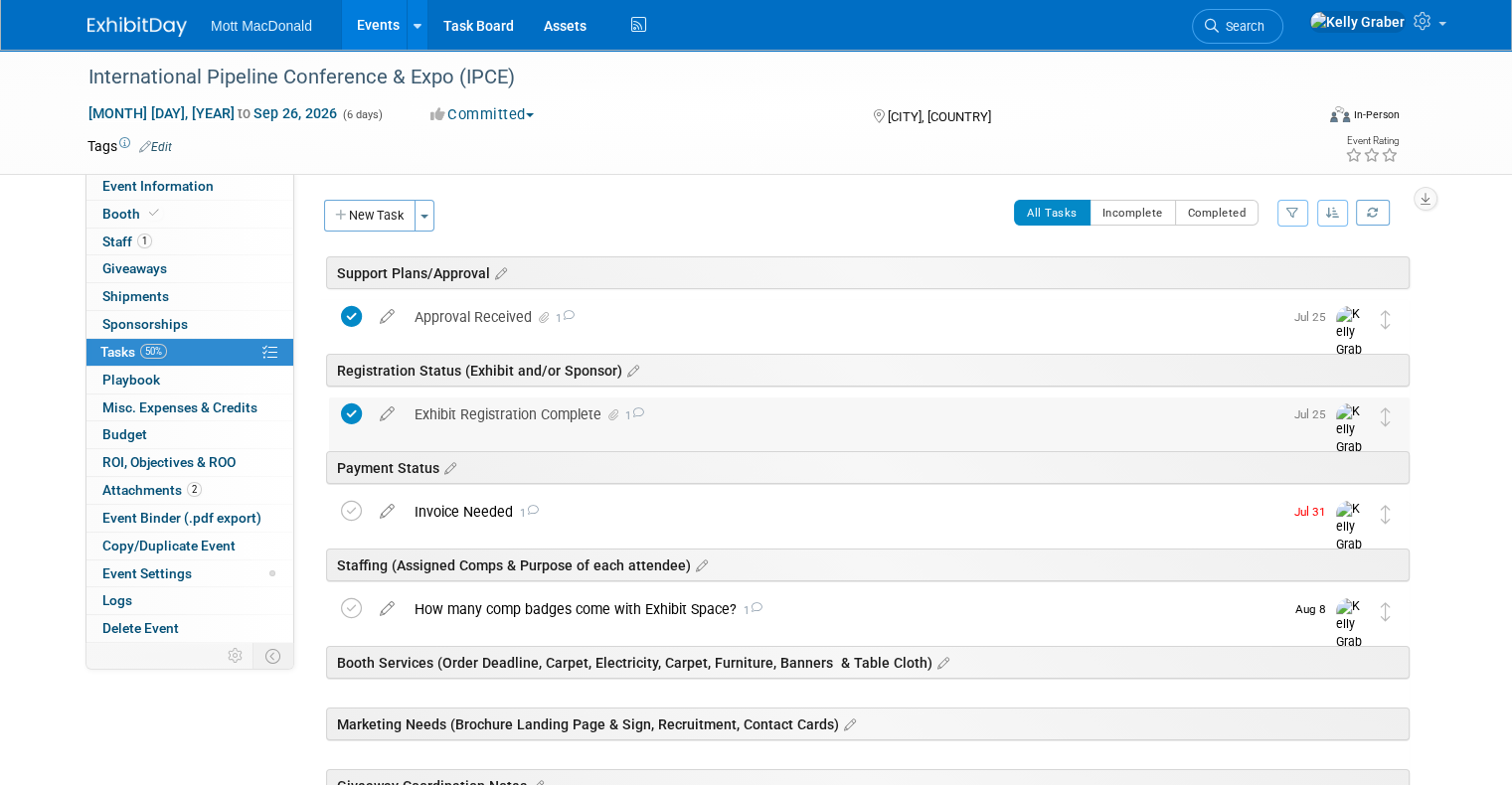 scroll, scrollTop: 99, scrollLeft: 0, axis: vertical 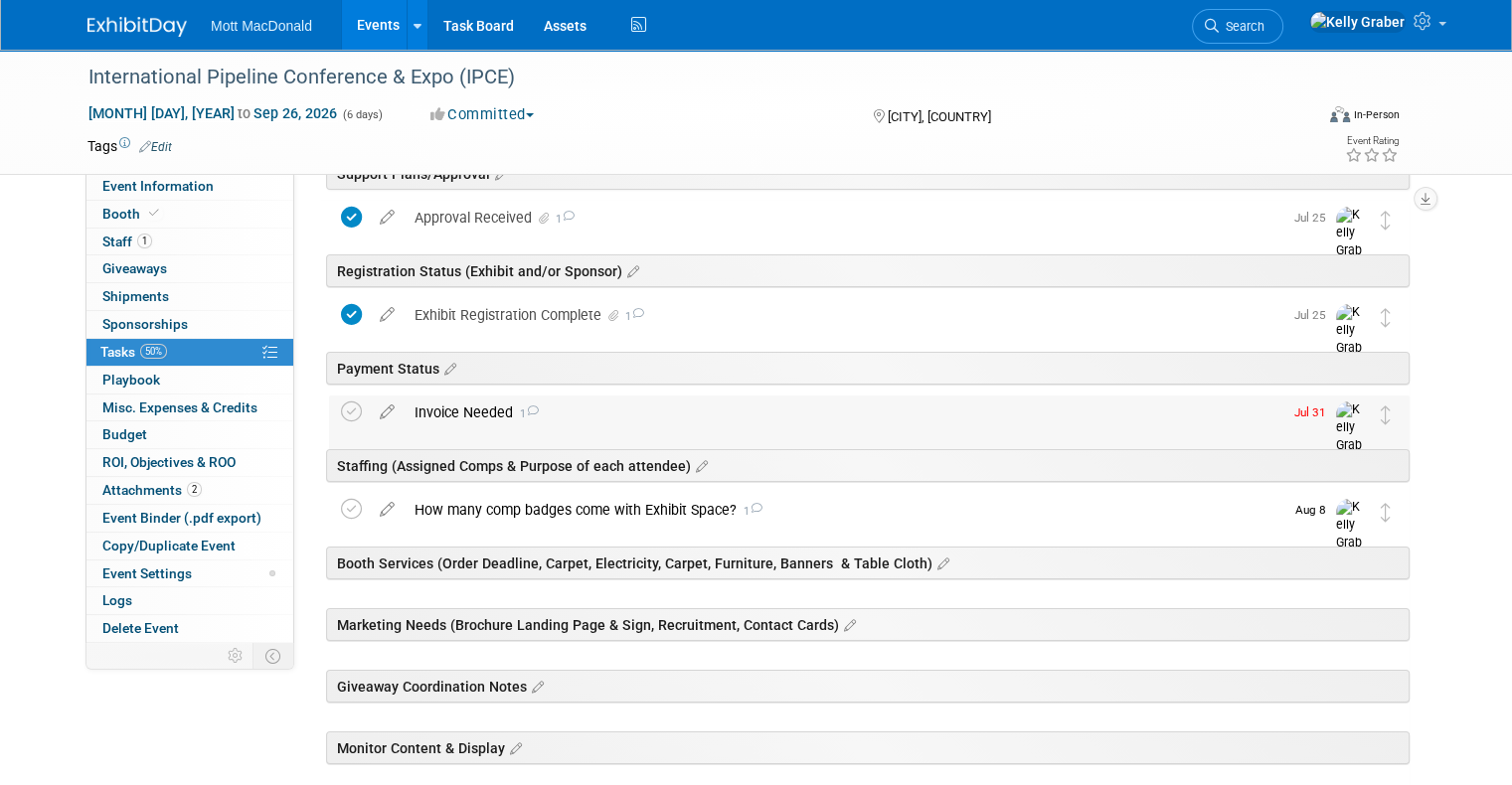 click on "Invoice Needed
[NUMBER]" at bounding box center (843, 412) 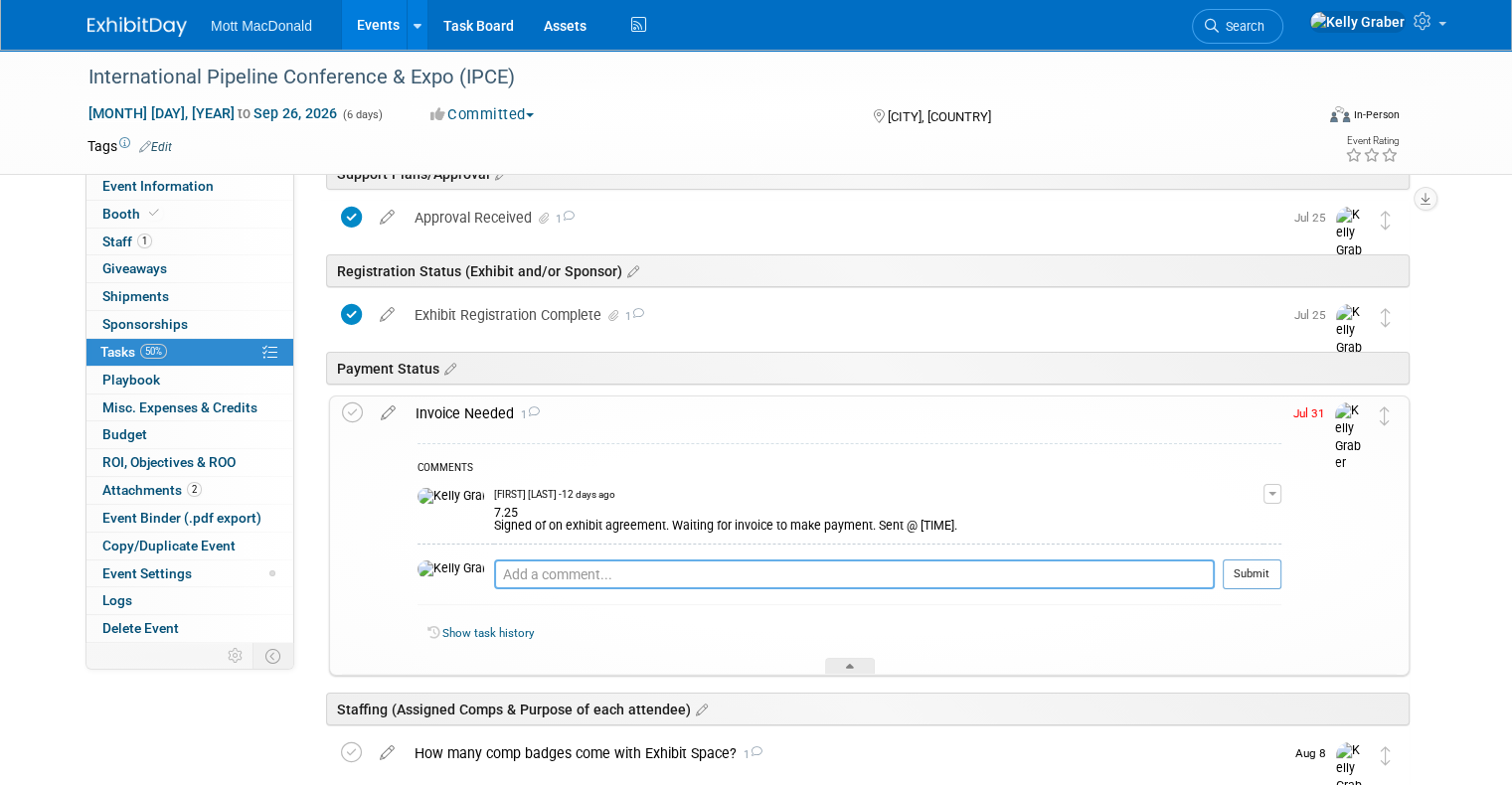 click at bounding box center [854, 574] 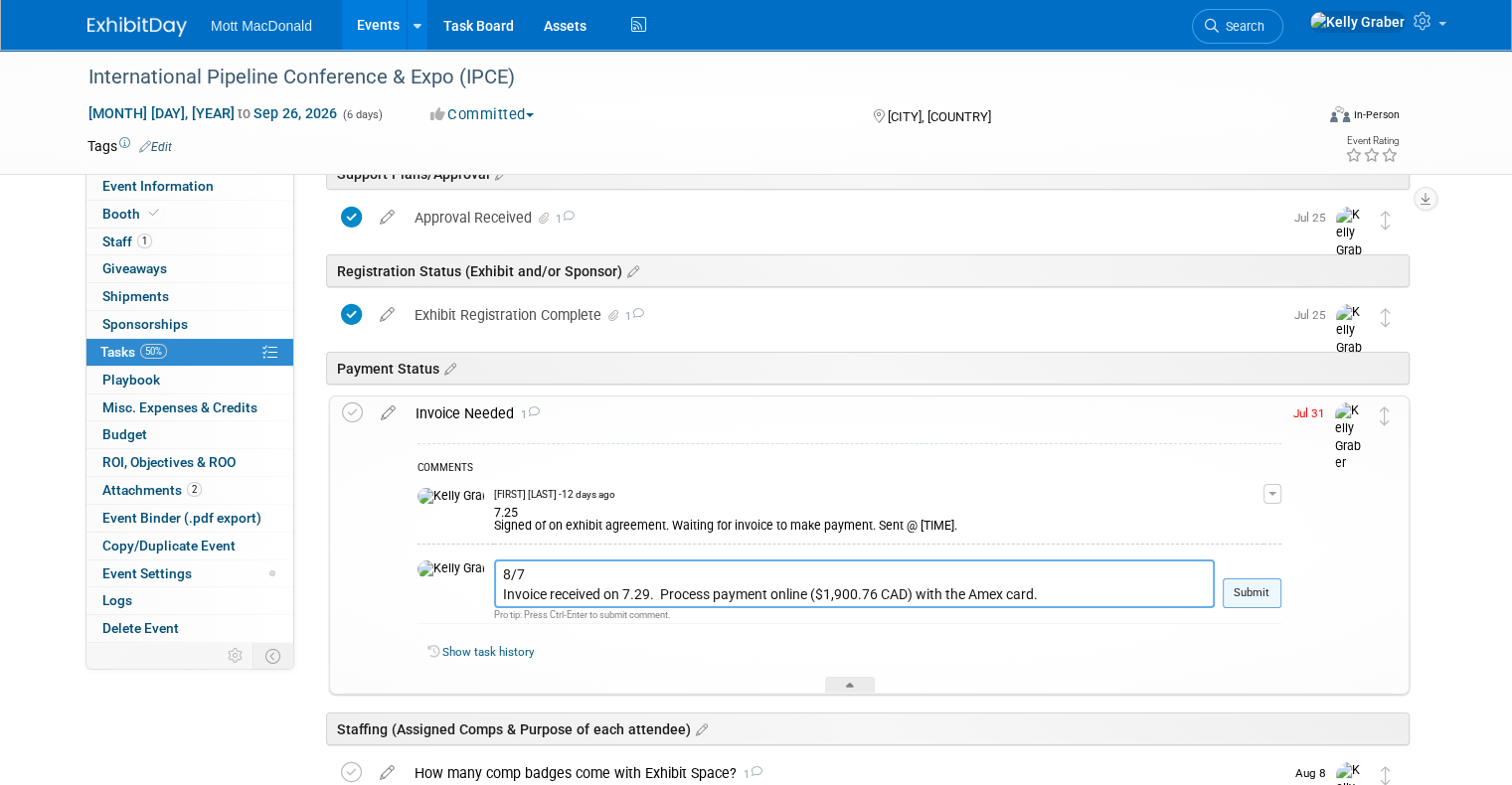 type on "8/7
Invoice received on 7.29.  Process payment online ($1,900.76 CAD) with the Amex card." 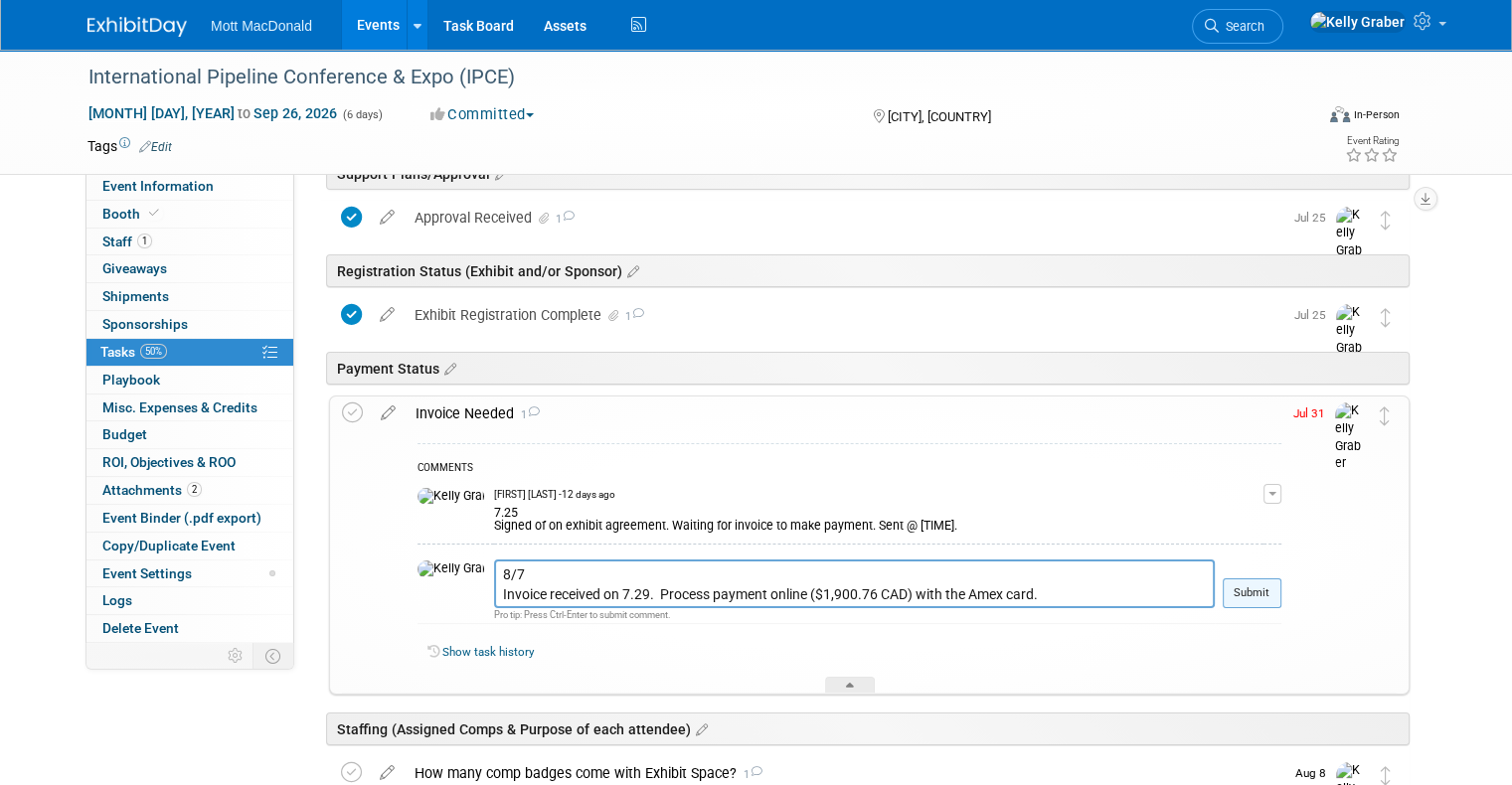 click on "Submit" at bounding box center [1252, 593] 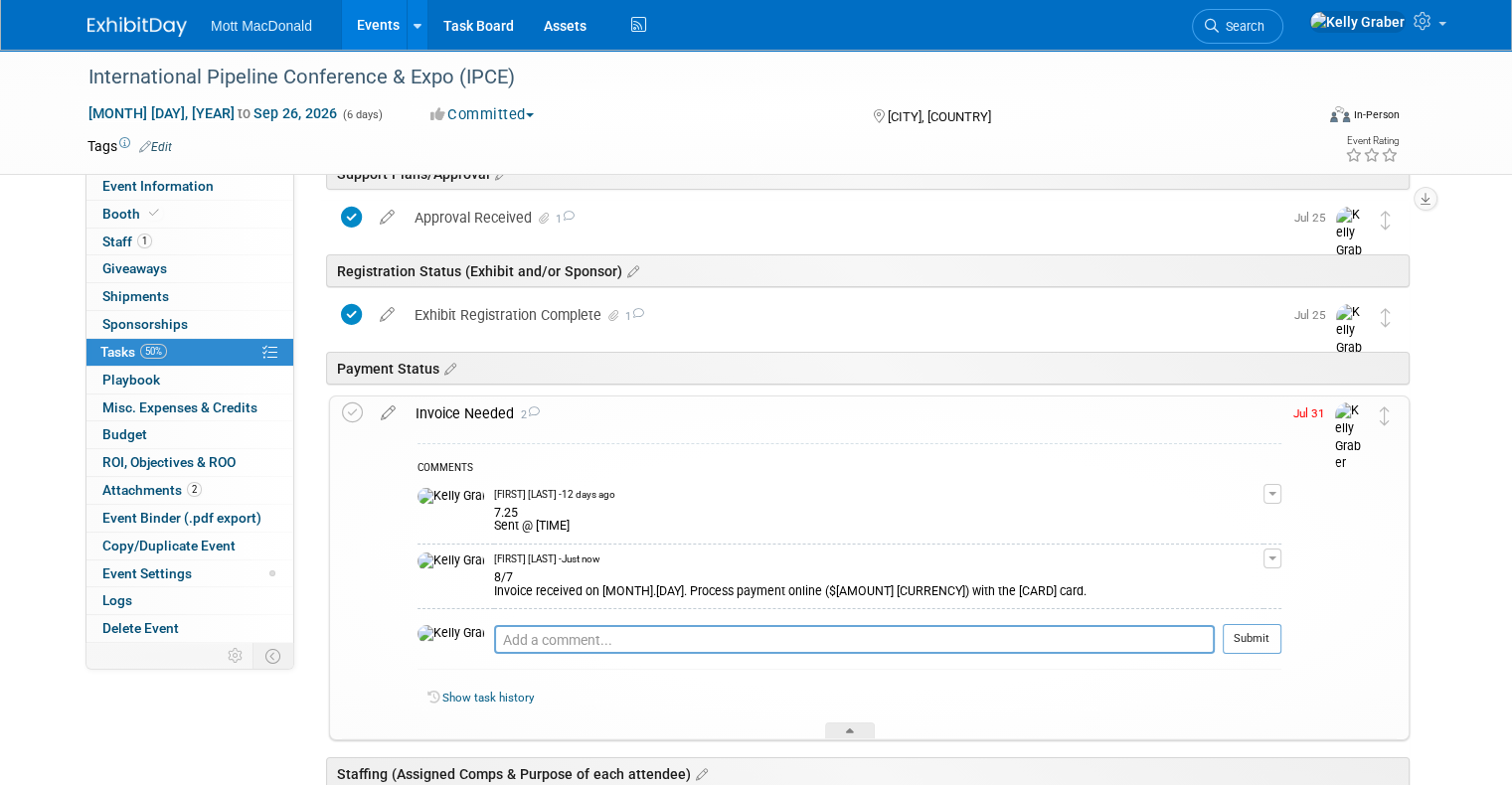 click on "Invoice Needed
2
COMMENTS
[FIRST] [LAST] -   12 days ago
7.25 Signed of on exhibit agreement.  Waiting for invoice to make payment.  Sent @ 1:45pm.
Remove" at bounding box center (869, 567) 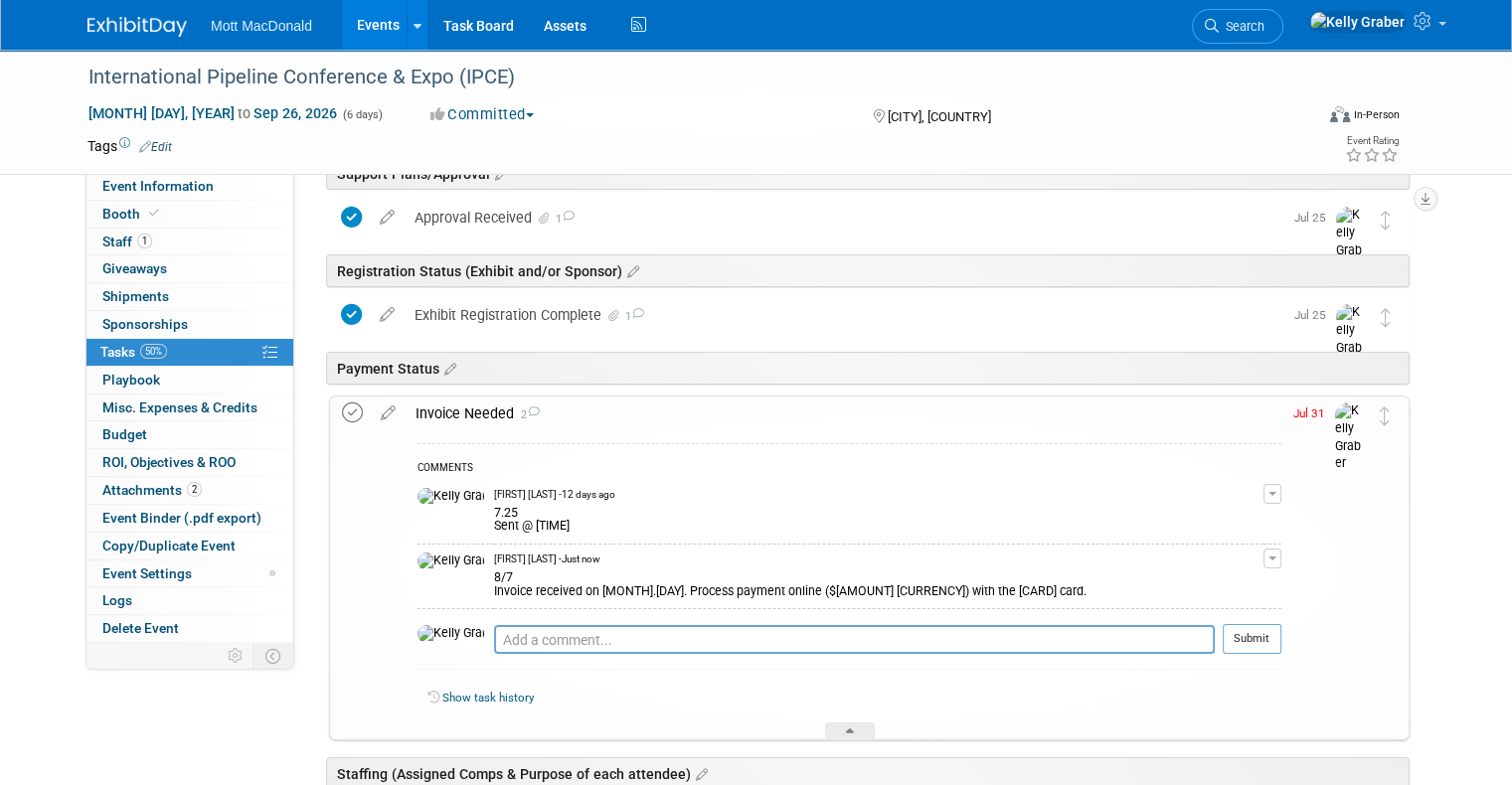 click at bounding box center (352, 412) 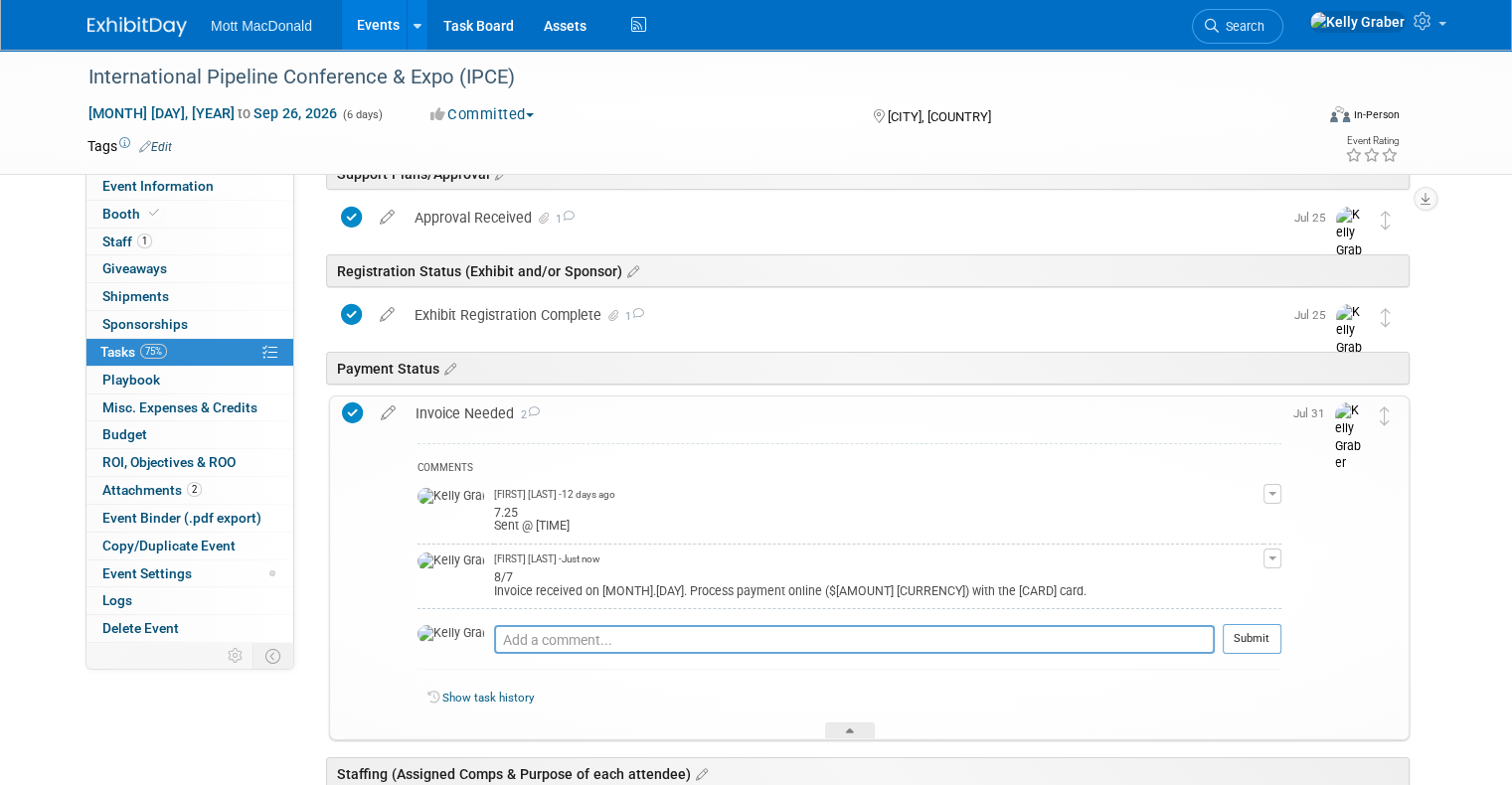 click on "[MONTH]/[DAY] Invoice received on [MONTH].[DAY].  Process payment online ($[AMOUNT] [CURRENCY]) with the [CARD_TYPE] card." at bounding box center (879, 582) 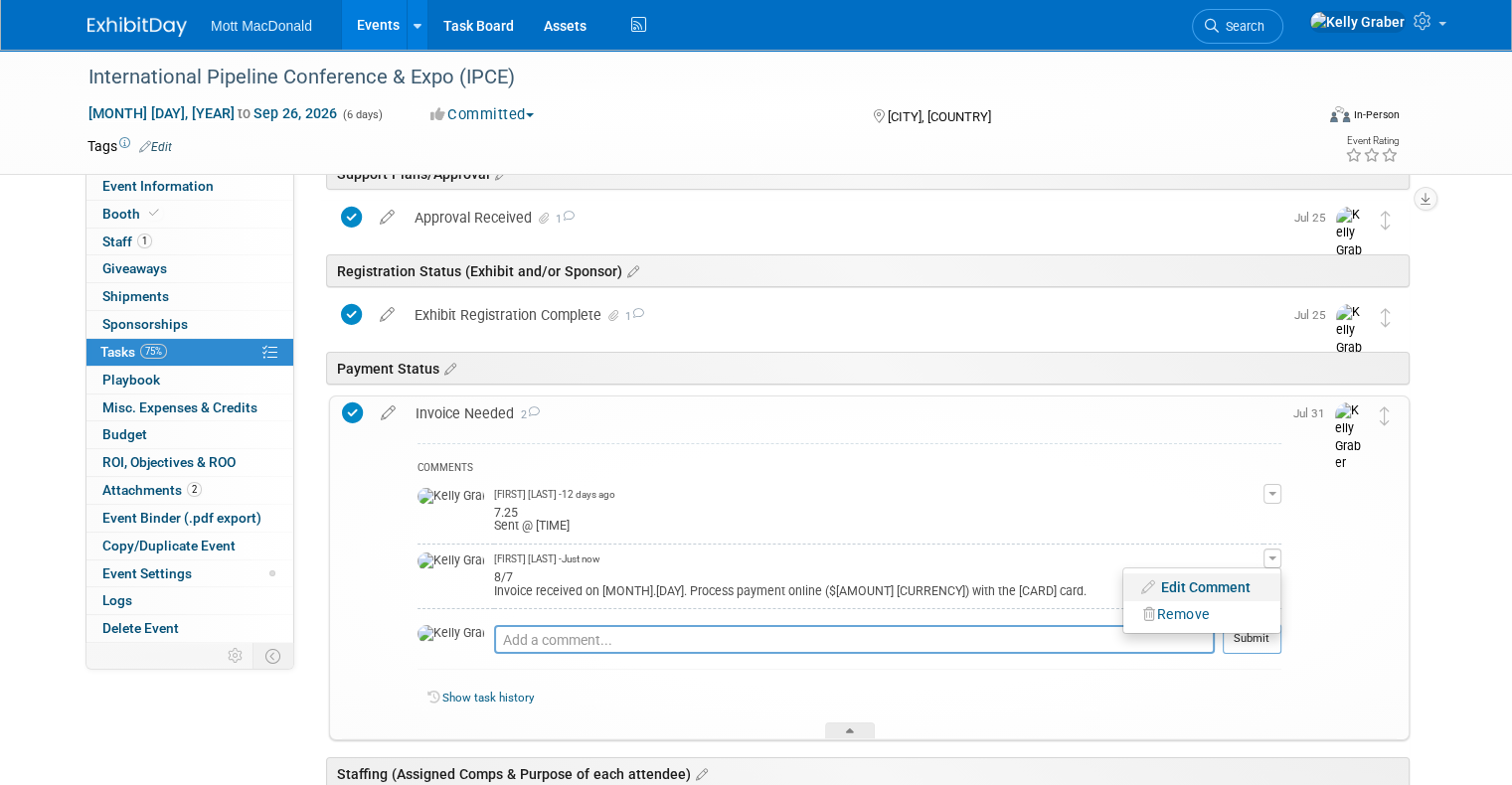 click on "Edit Comment" at bounding box center [1202, 587] 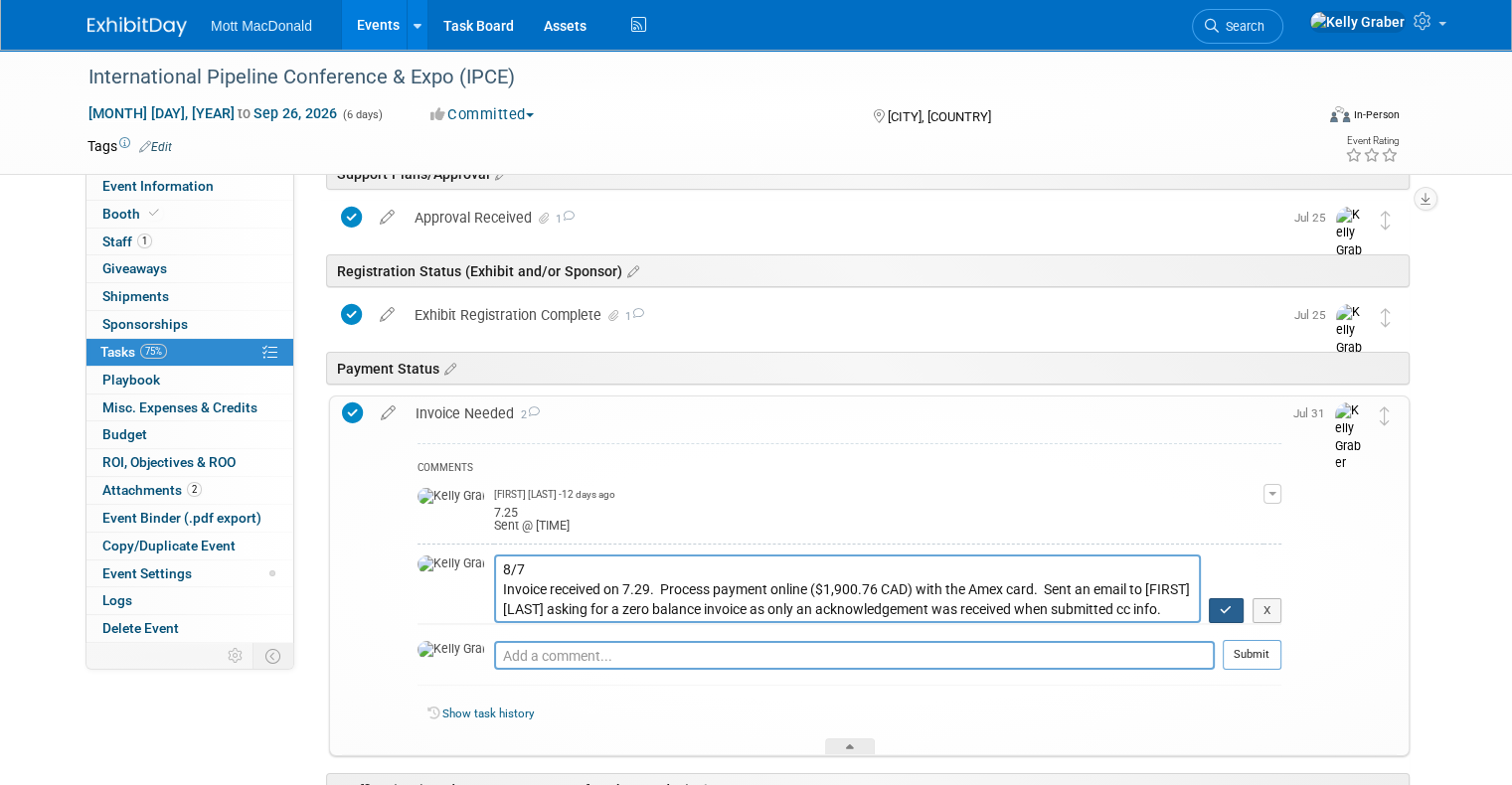type on "8/7
Invoice received on 7.29.  Process payment online ($1,900.76 CAD) with the Amex card.  Sent an email to [FIRST] [LAST] asking for a zero balance invoice as only an acknowledgement was received when submitted cc info.  Sent @ 5pm." 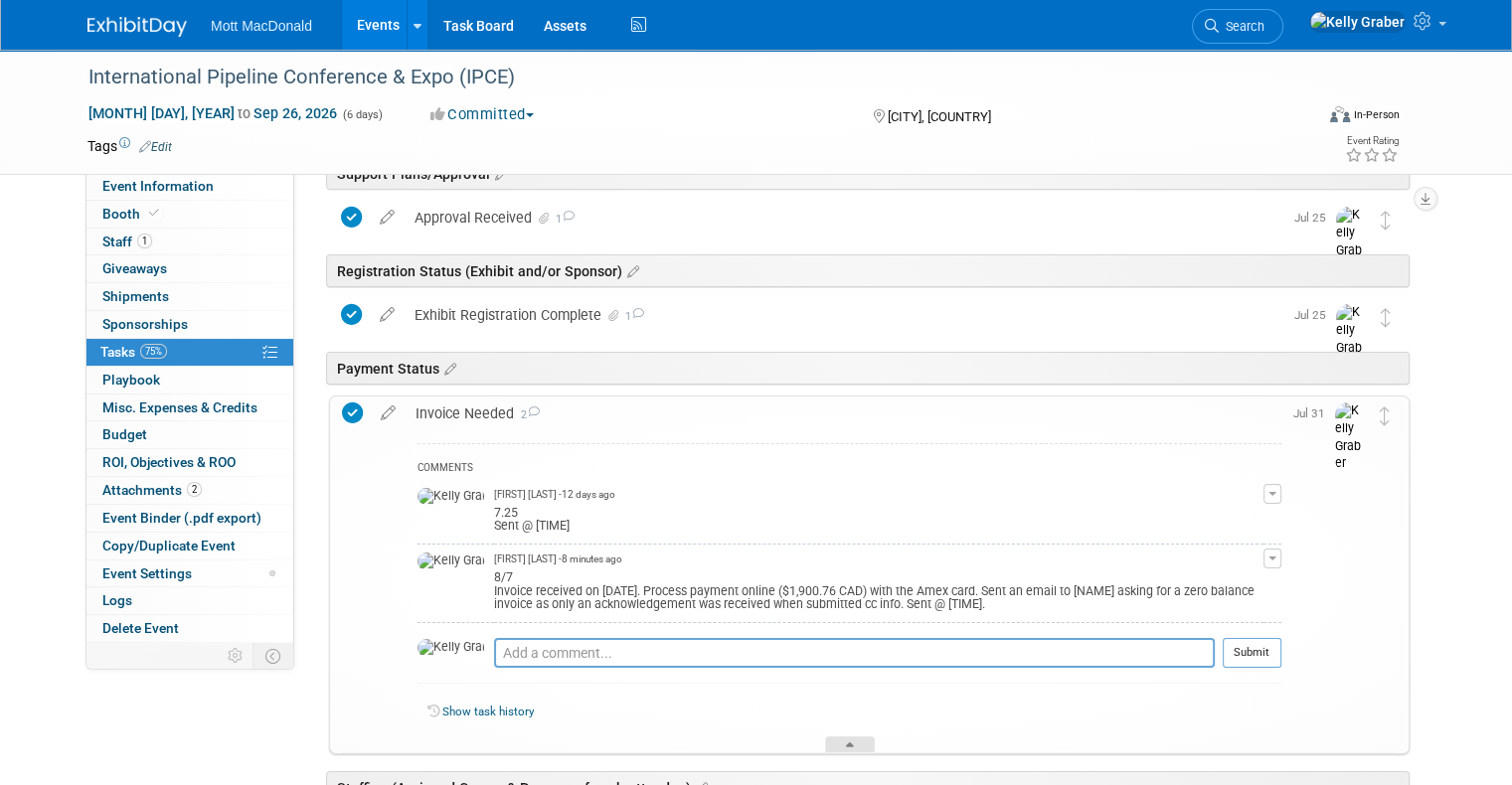 click at bounding box center [850, 744] 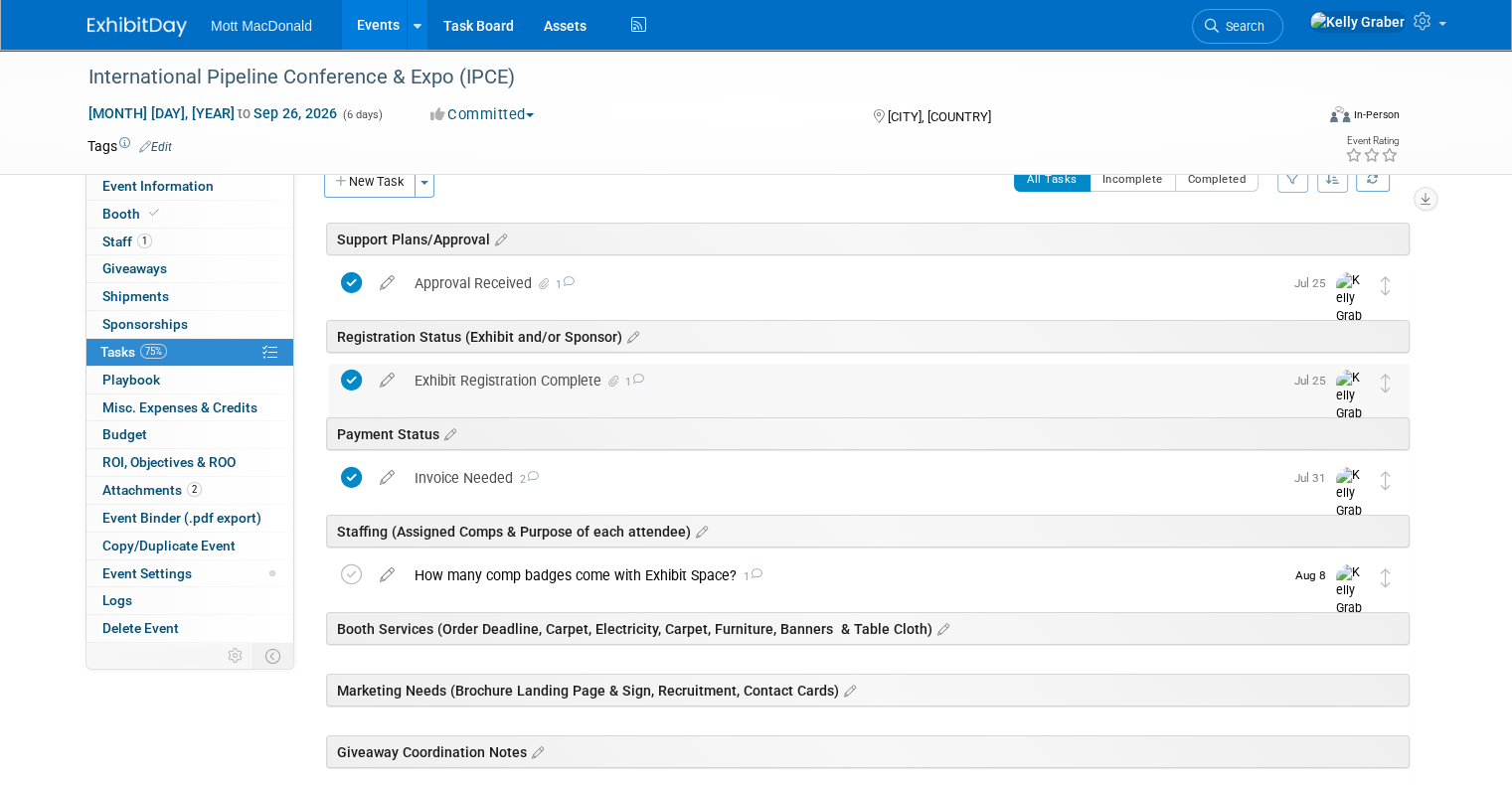 scroll, scrollTop: 0, scrollLeft: 0, axis: both 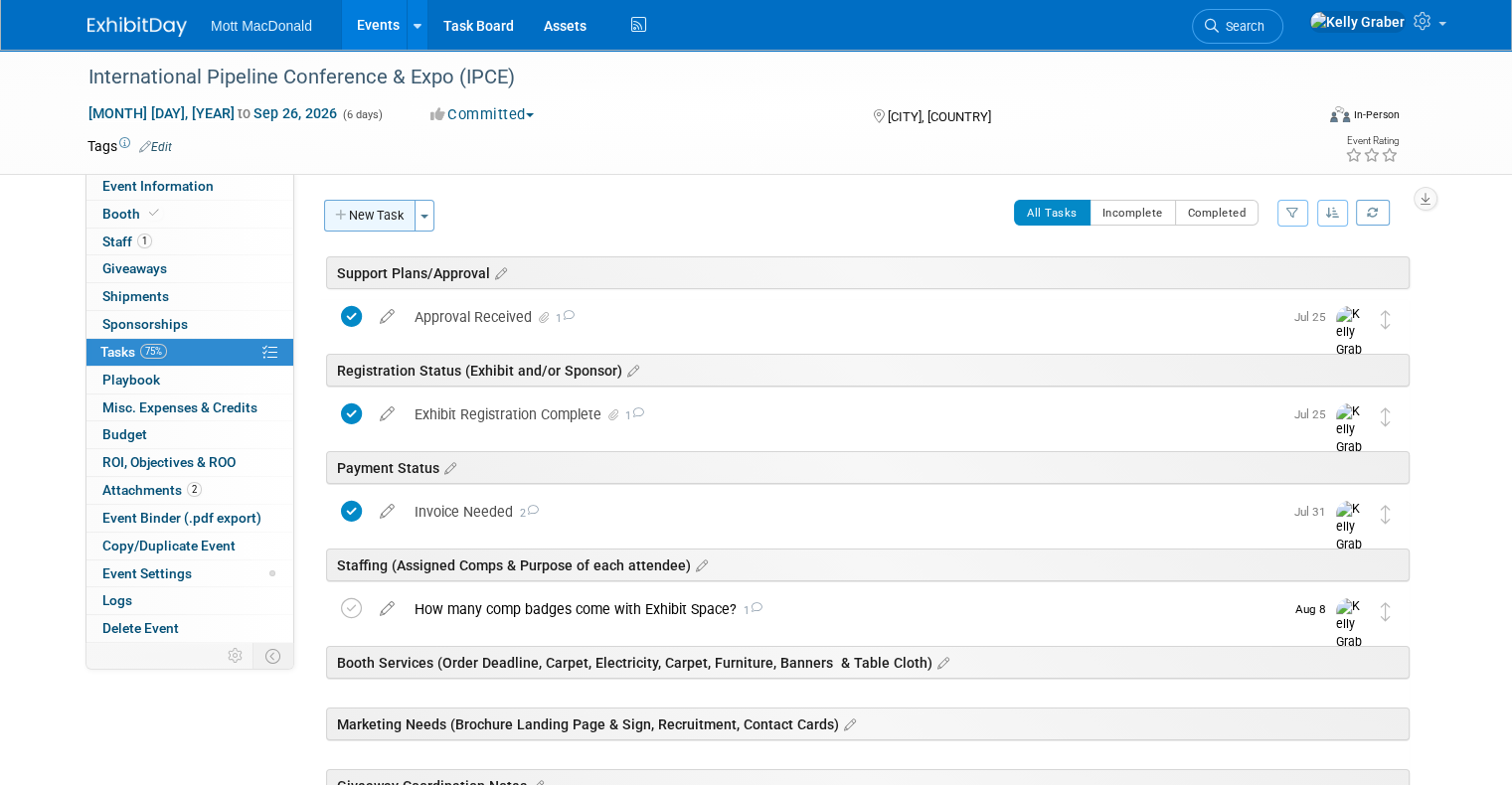 click on "New Task" at bounding box center [370, 216] 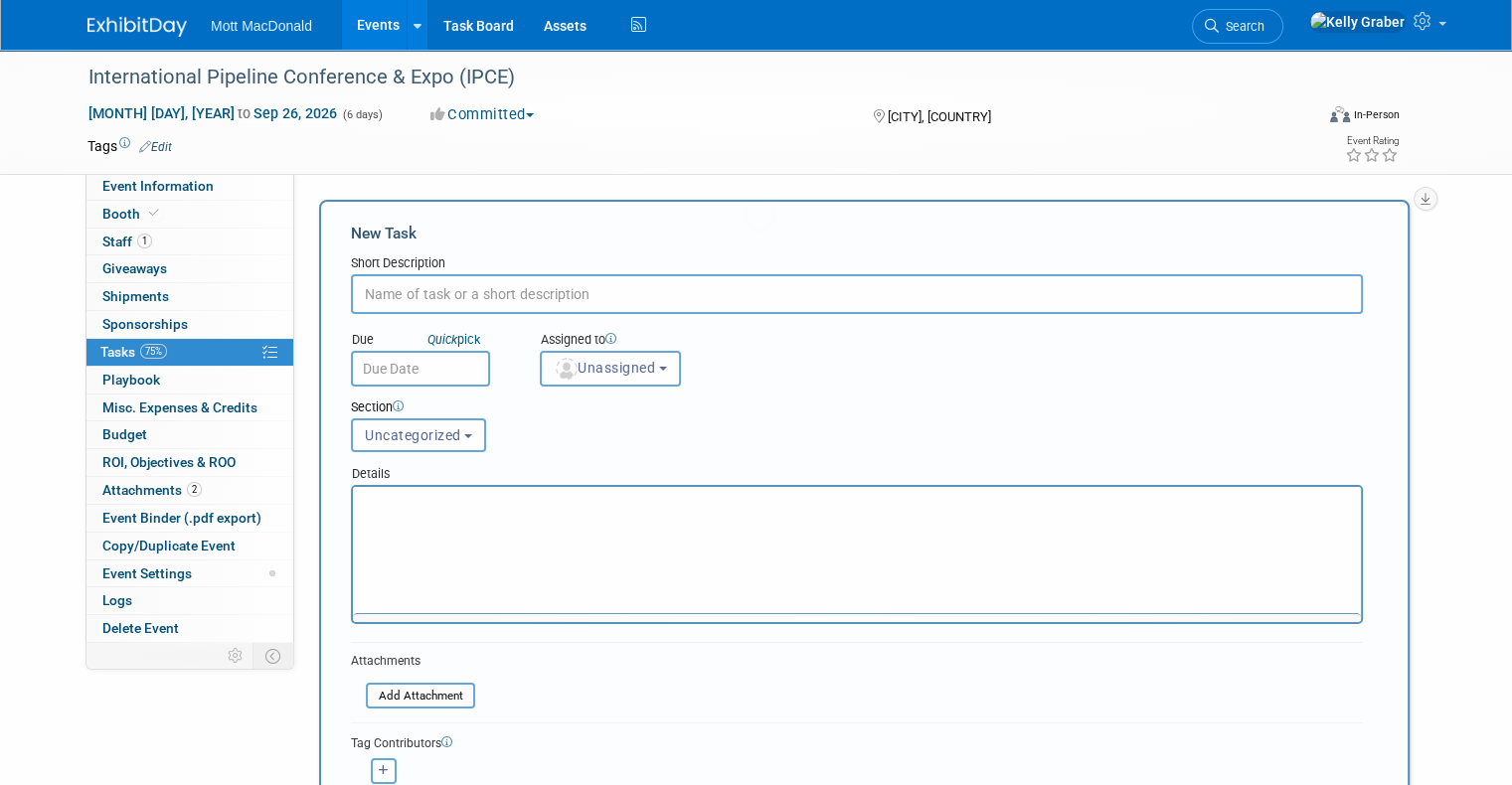 scroll, scrollTop: 0, scrollLeft: 0, axis: both 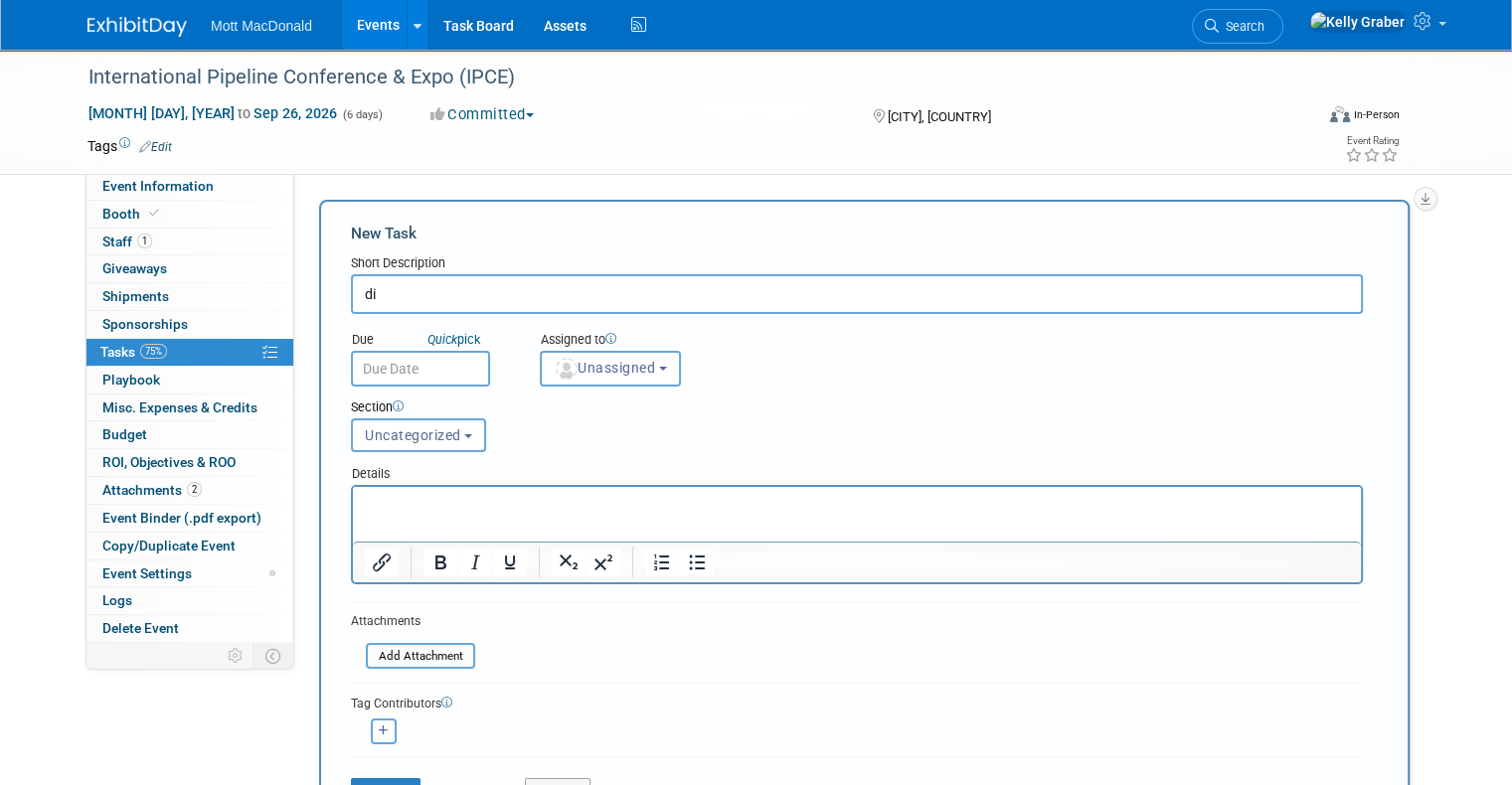 type on "d" 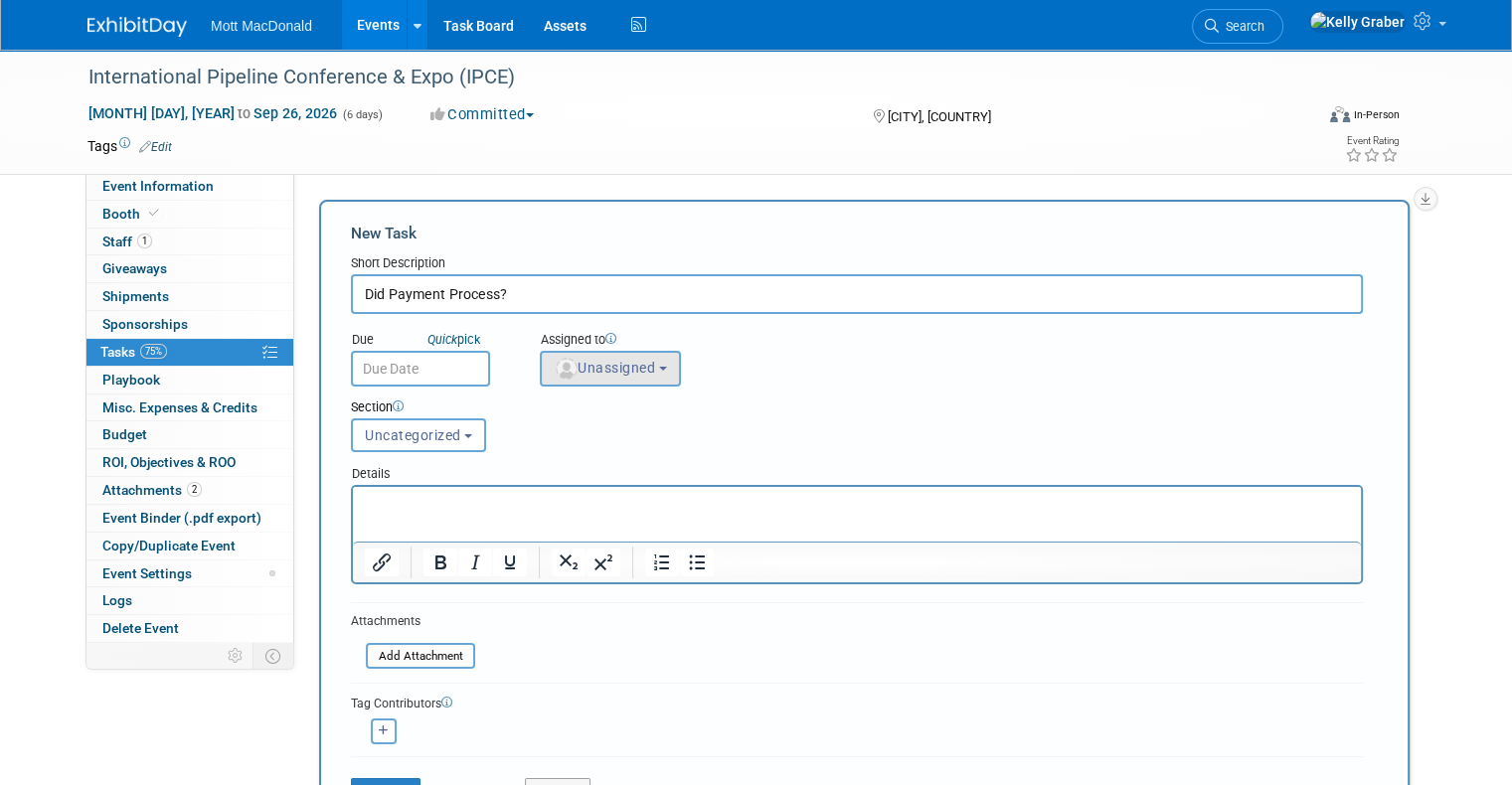 type on "Did Payment Process?" 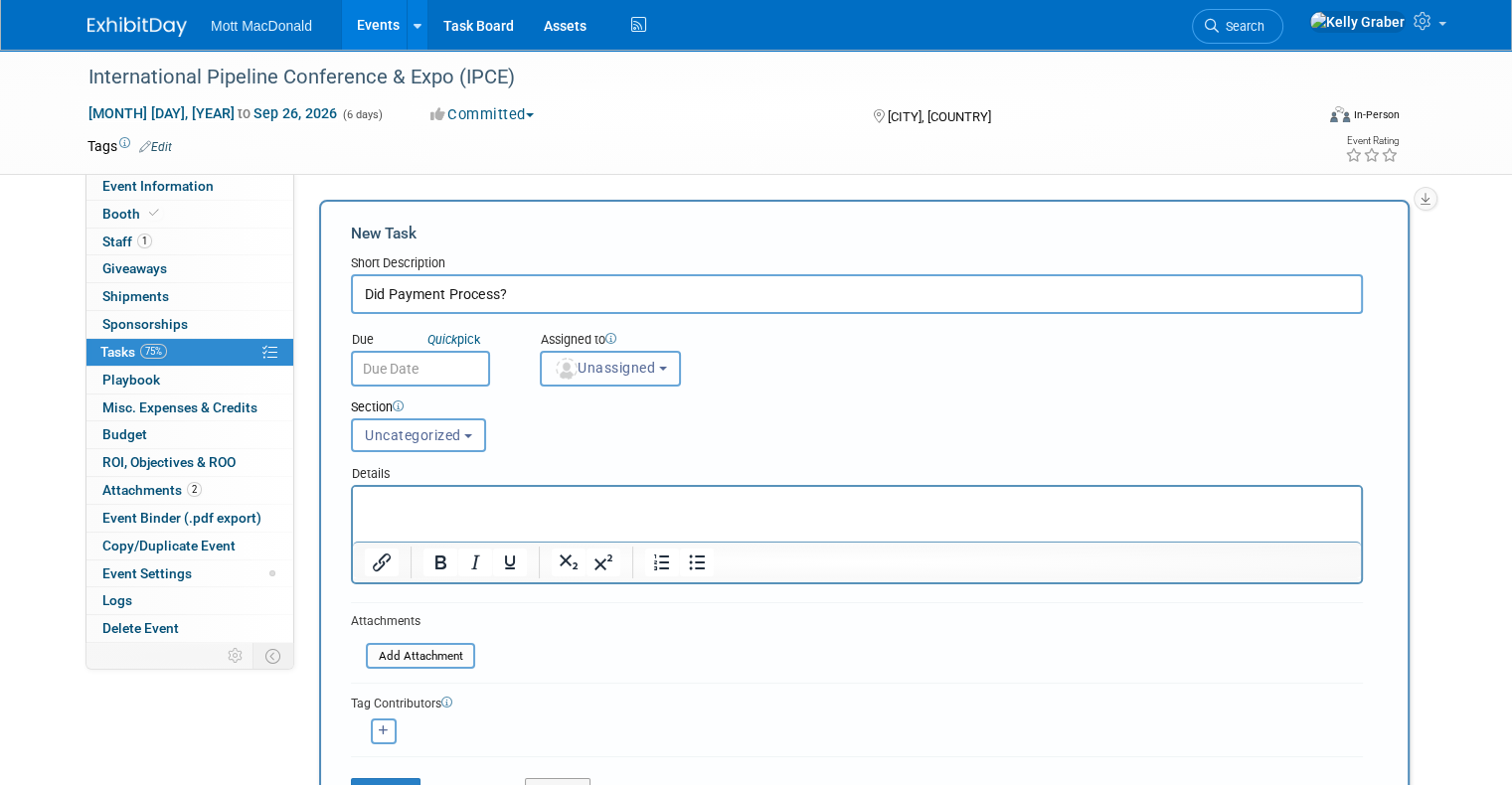 click on "Unassigned" at bounding box center (604, 368) 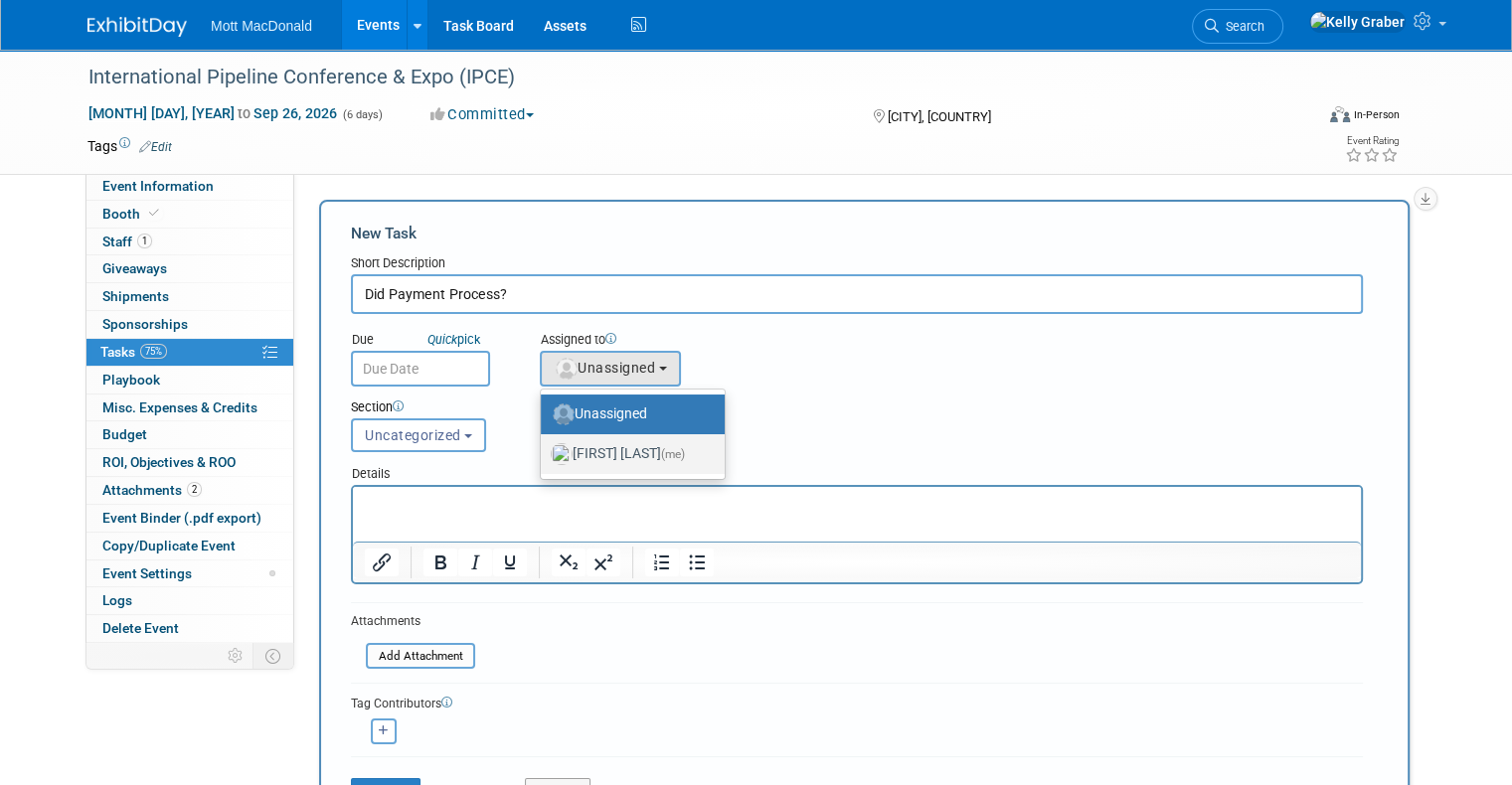 click on "[FIRST] [LAST]
(me)" at bounding box center [627, 454] 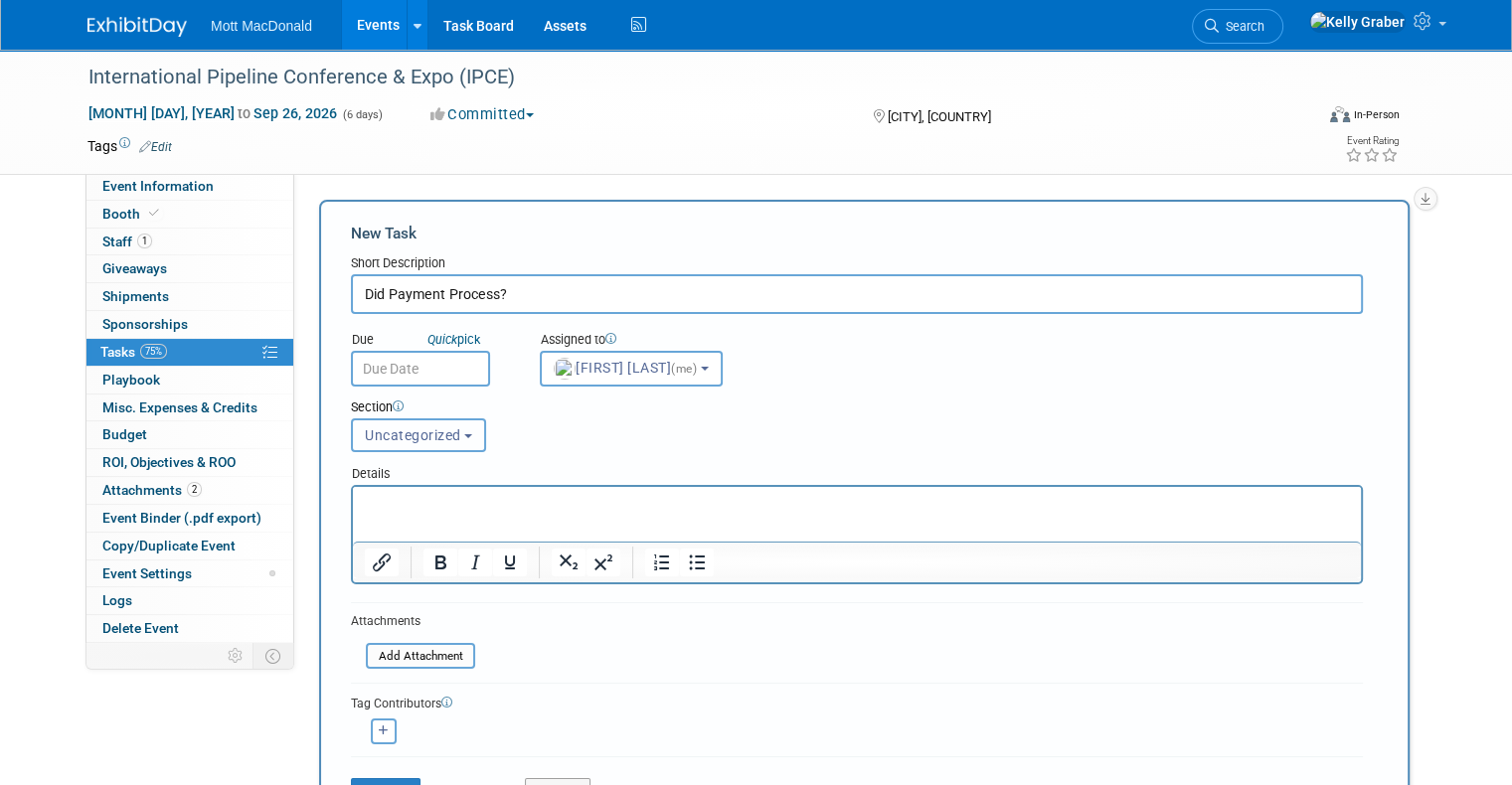 click on "Uncategorized" at bounding box center [413, 435] 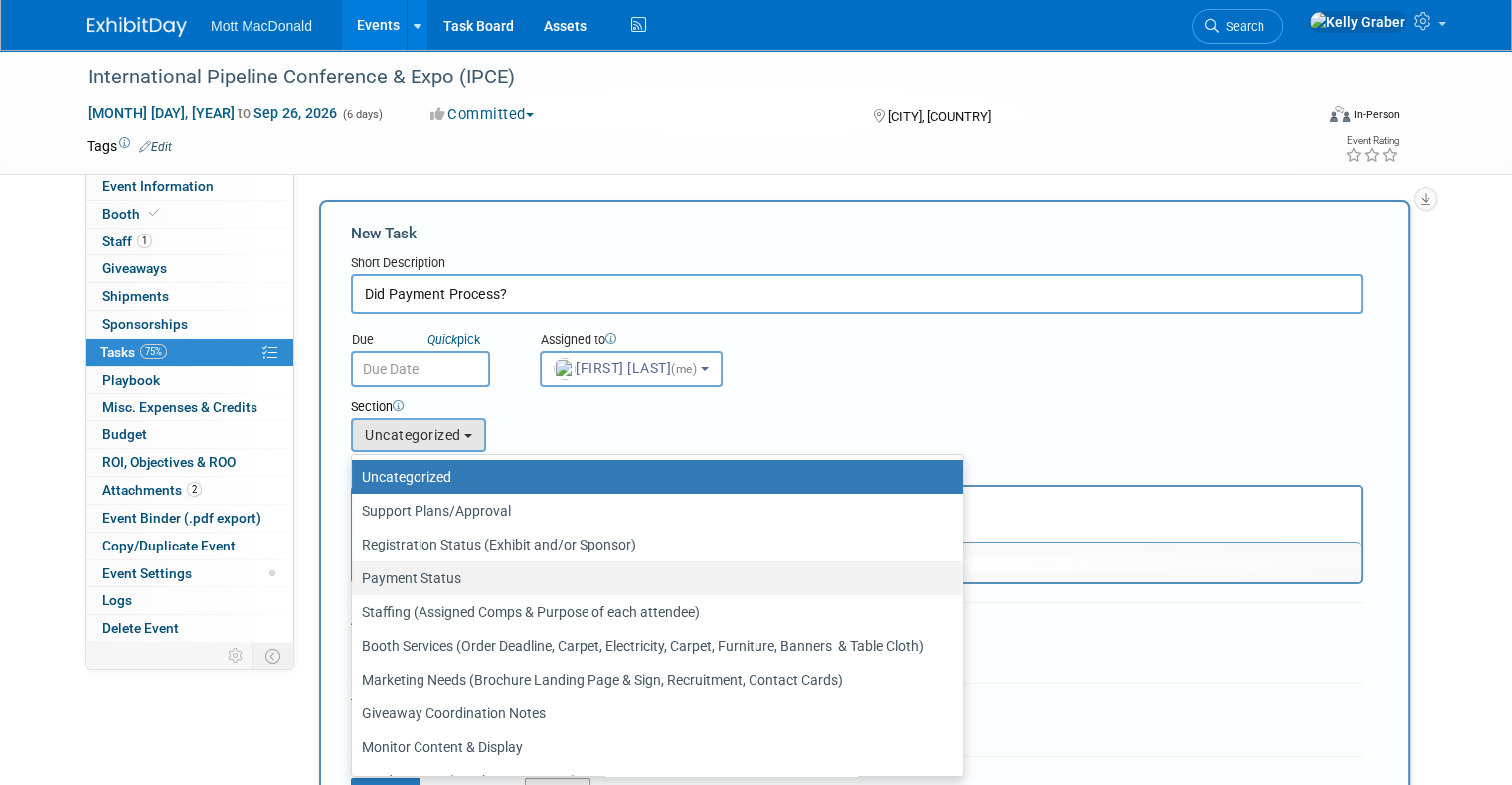 click on "Payment Status" at bounding box center [652, 578] 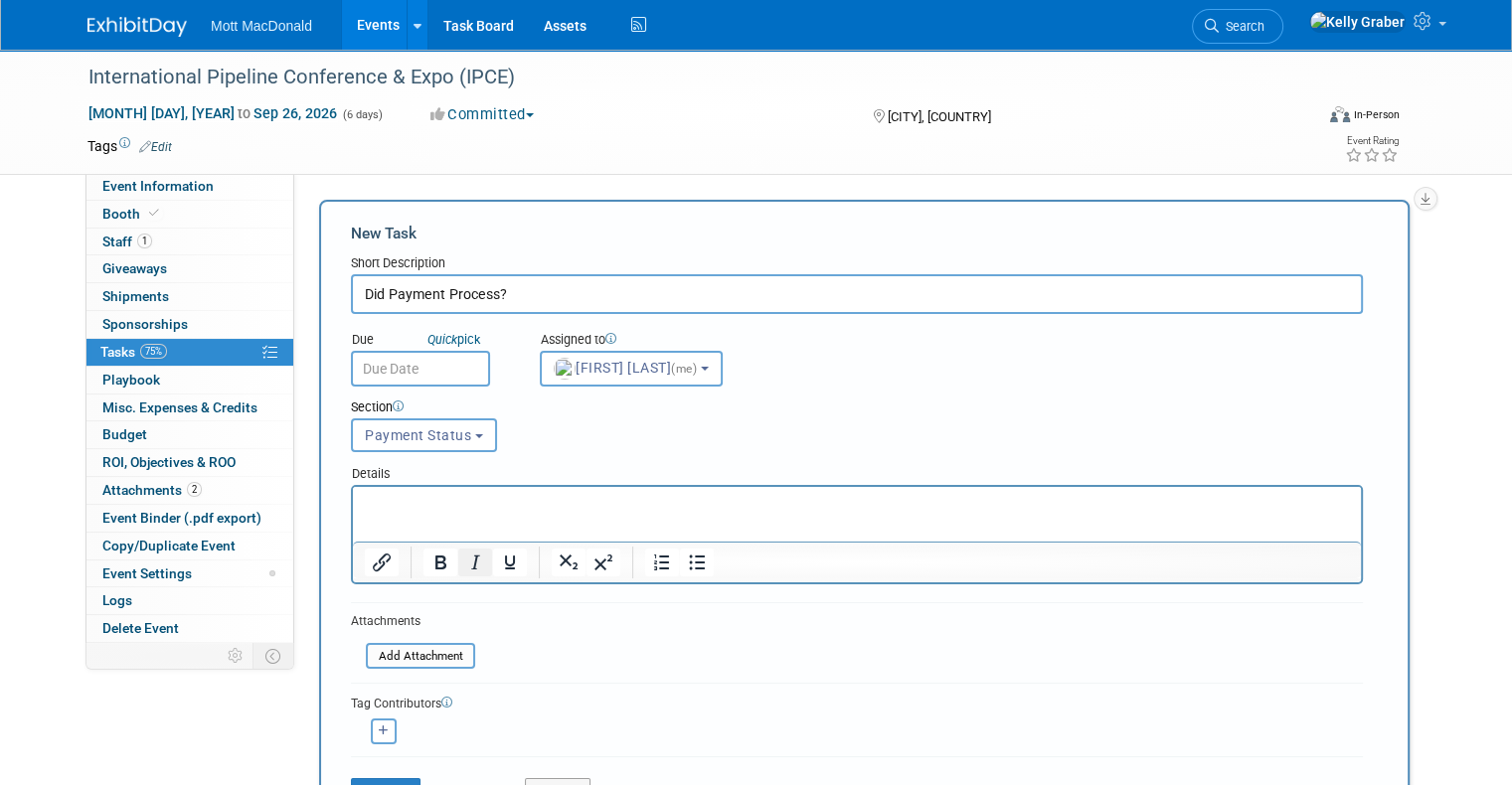 scroll, scrollTop: 199, scrollLeft: 0, axis: vertical 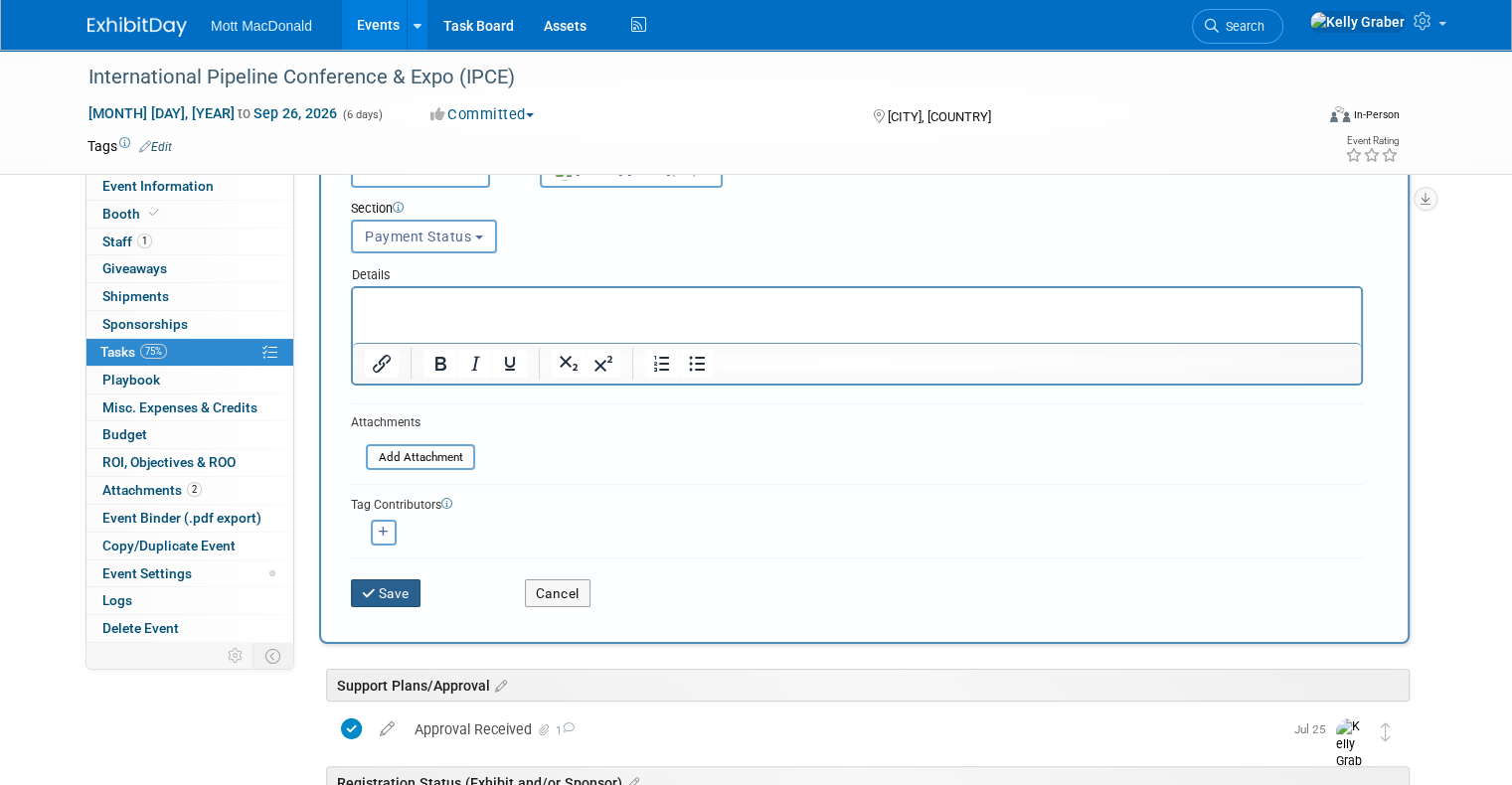click on "Save" at bounding box center (386, 593) 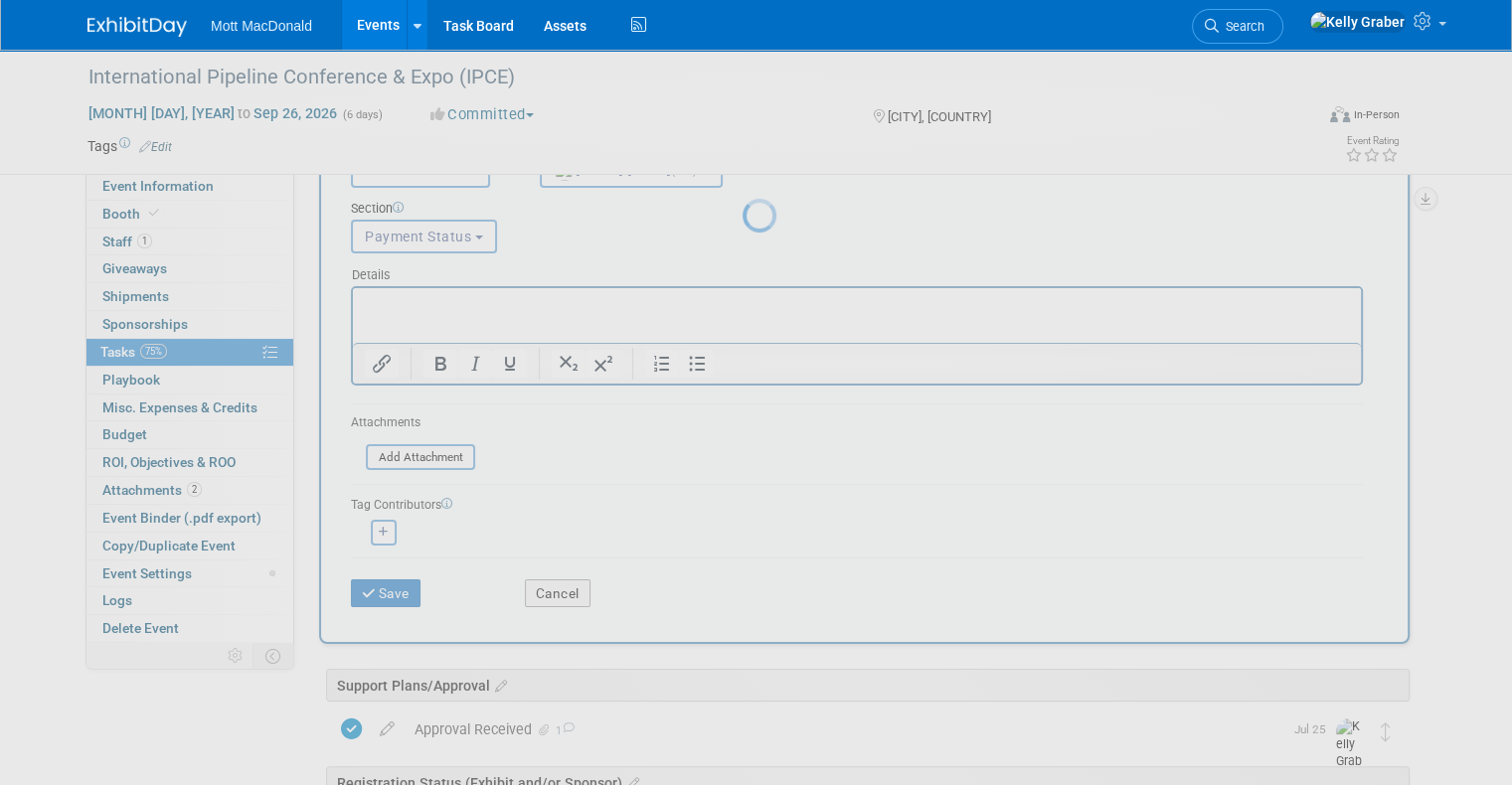 scroll, scrollTop: 0, scrollLeft: 0, axis: both 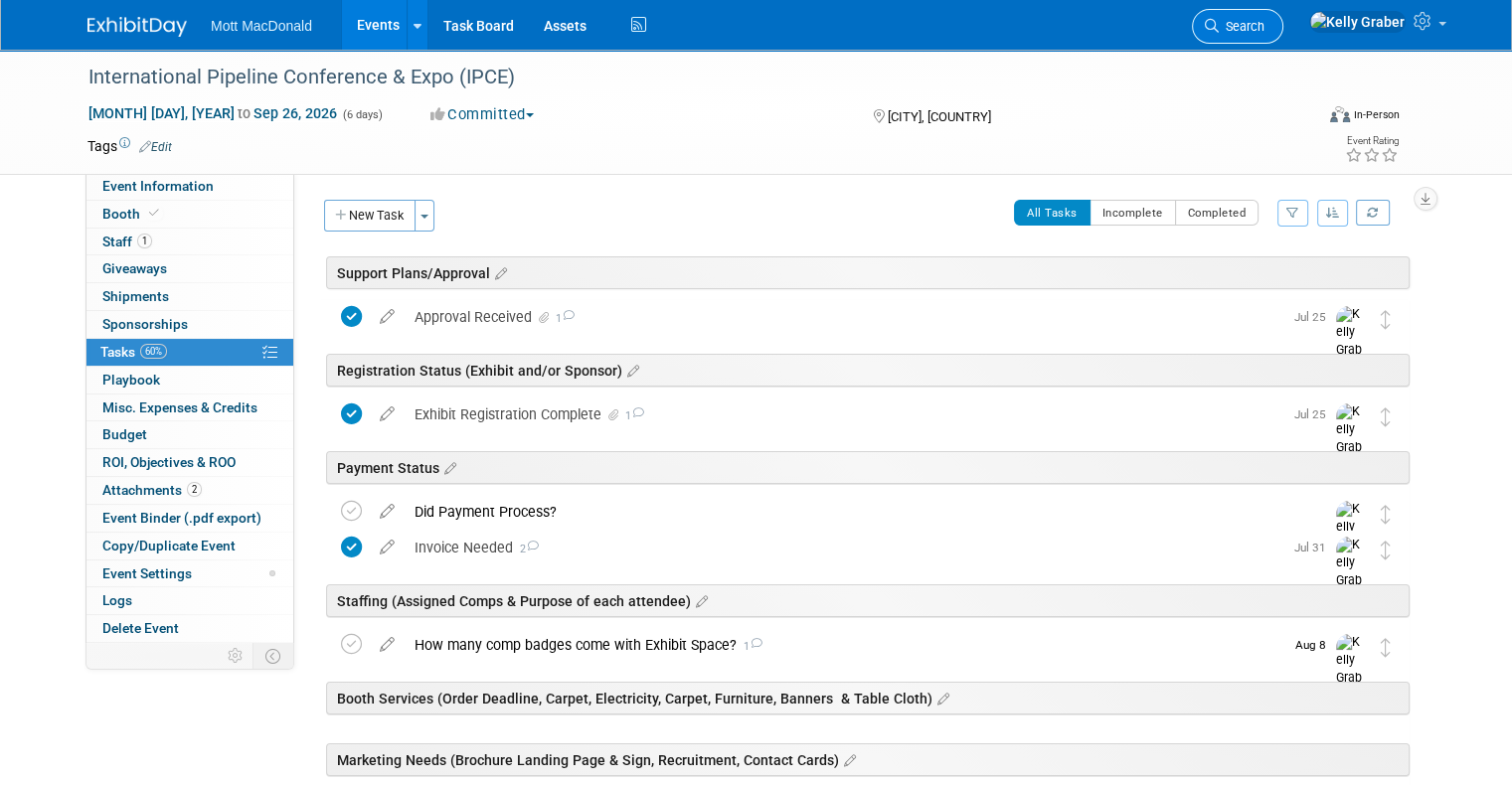 click on "Search" at bounding box center [1238, 26] 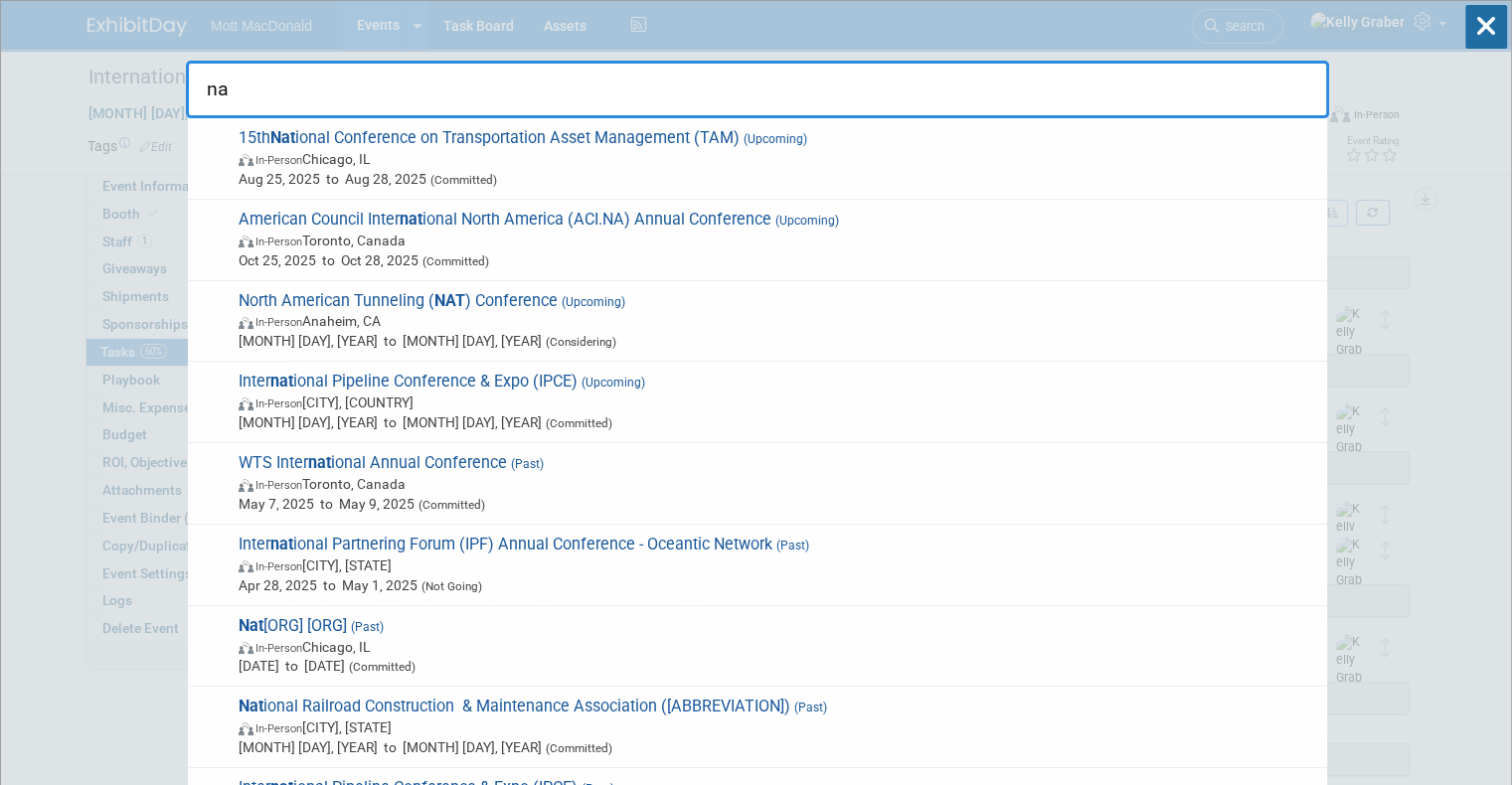 type on "n" 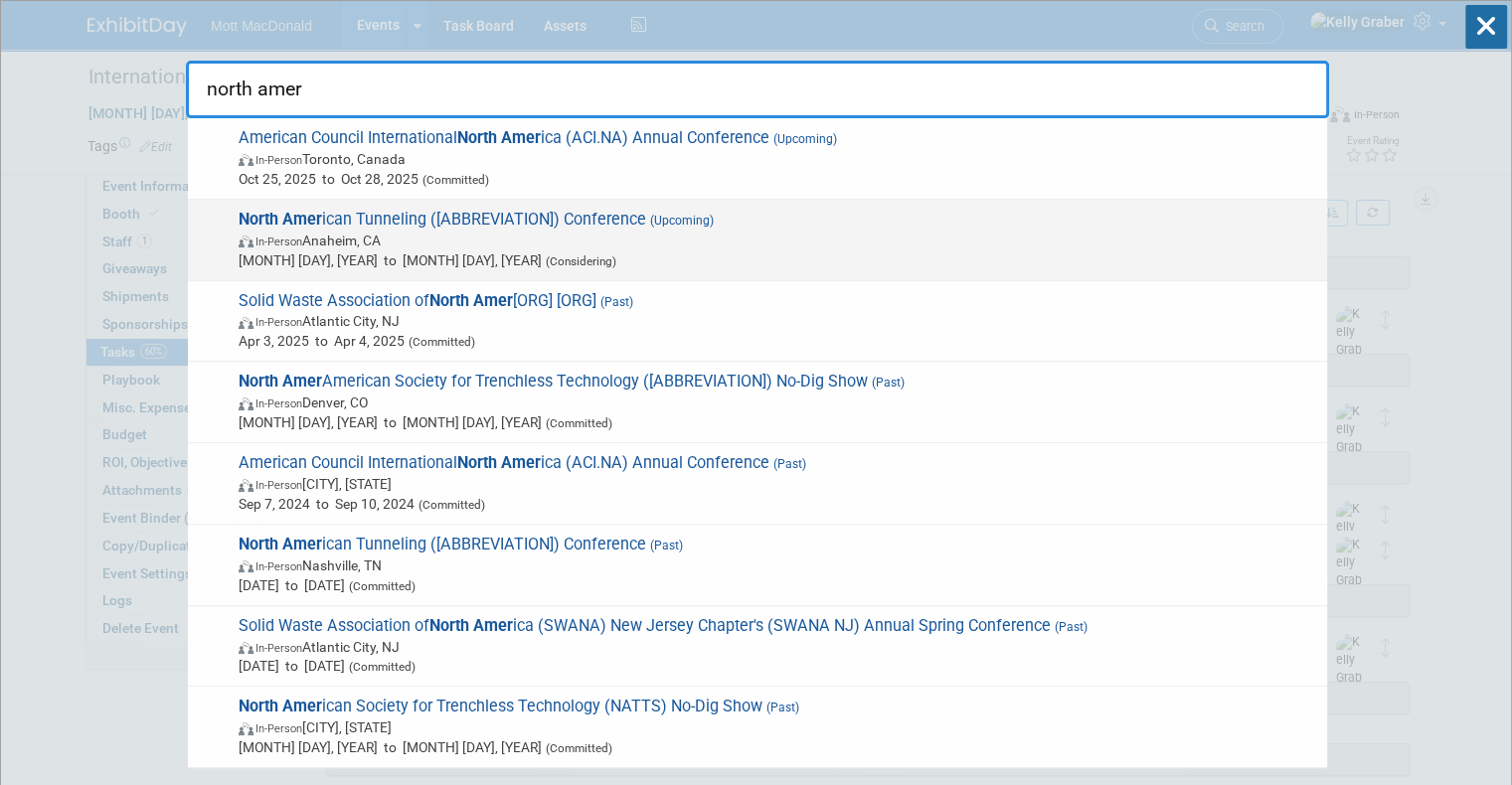 type on "north amer" 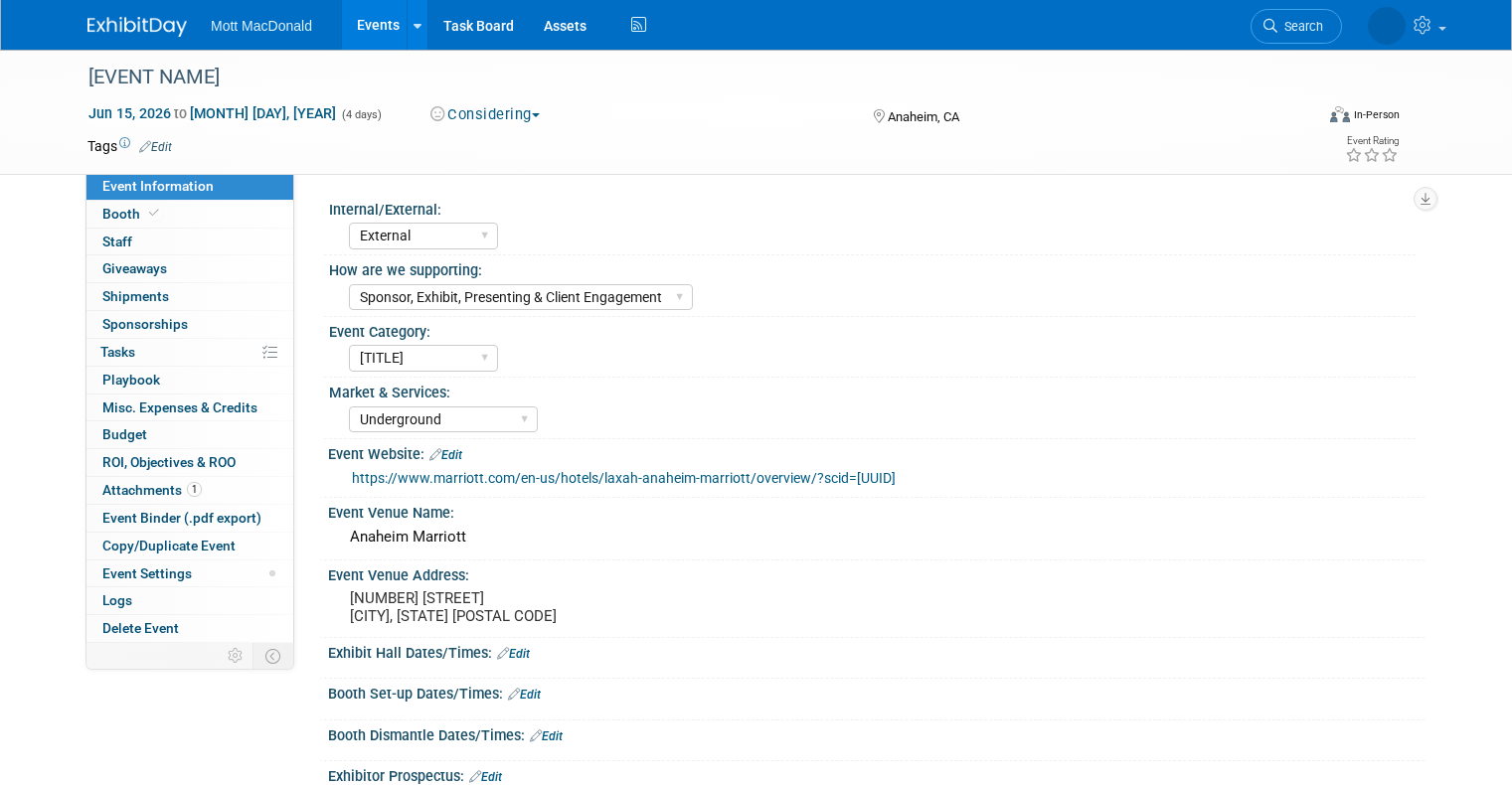 select on "External" 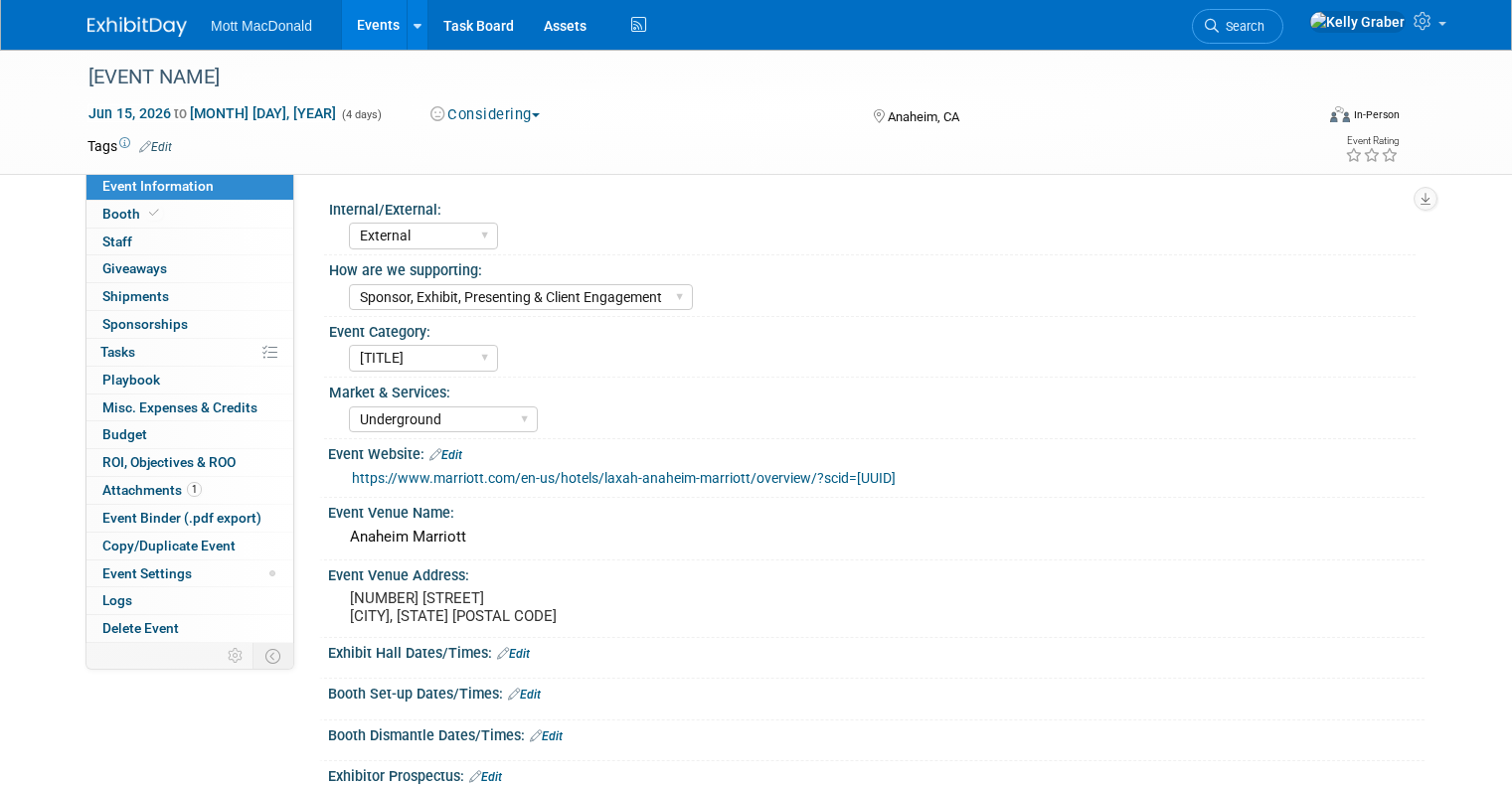 select on "[TITLE]" 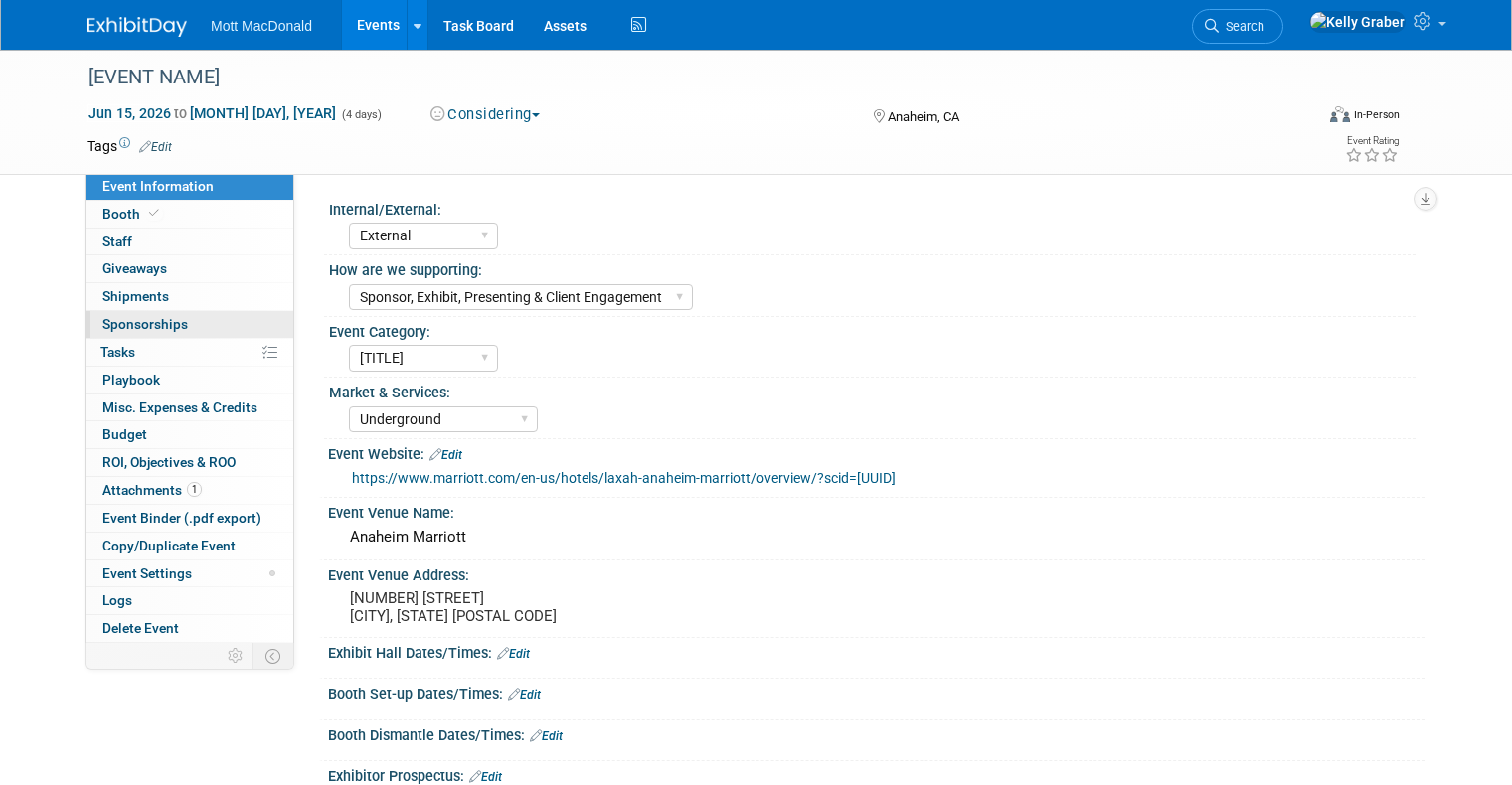 scroll, scrollTop: 0, scrollLeft: 0, axis: both 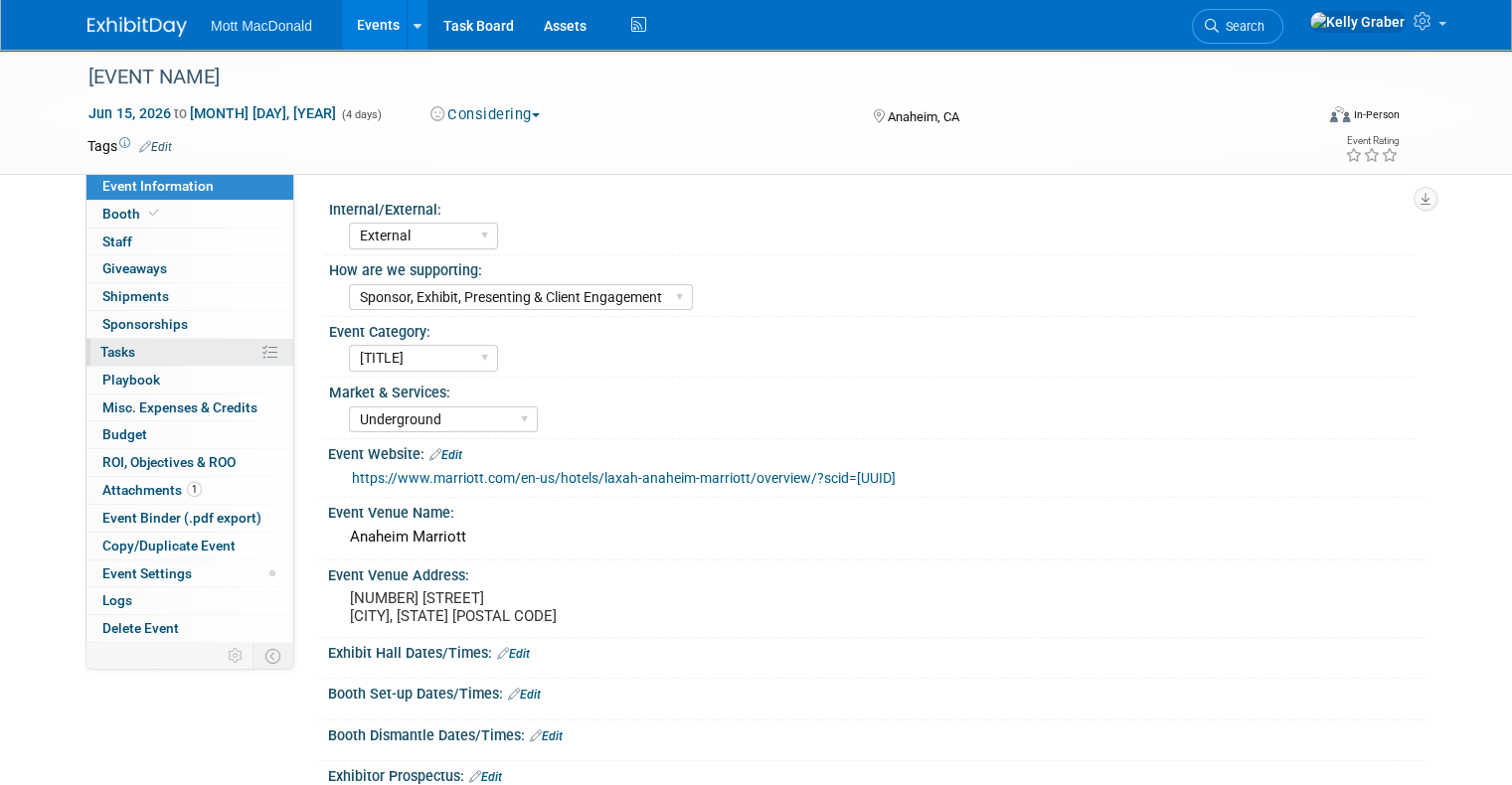 click on "Tasks 0%" at bounding box center (117, 352) 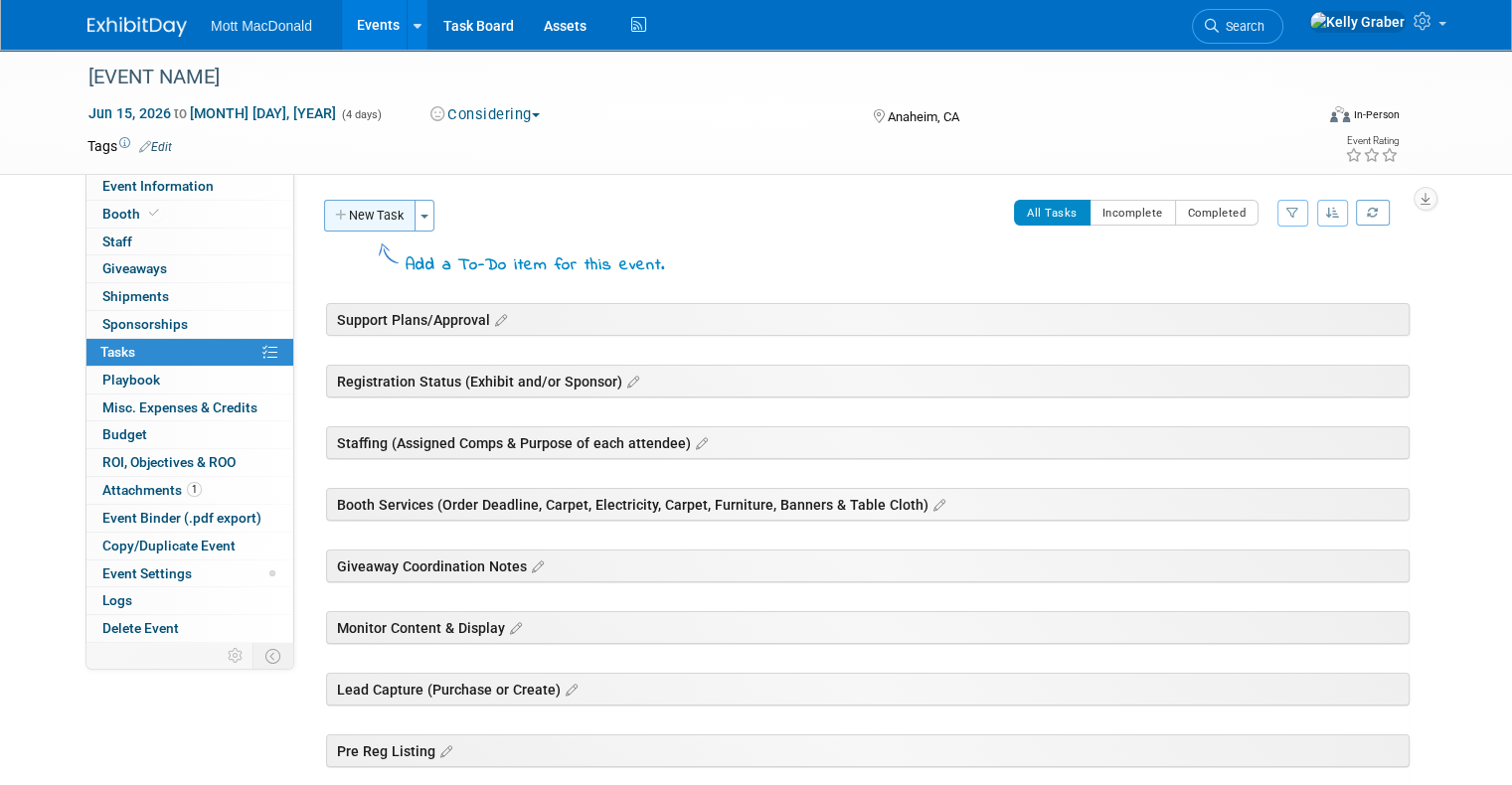 click on "New Task" at bounding box center (370, 216) 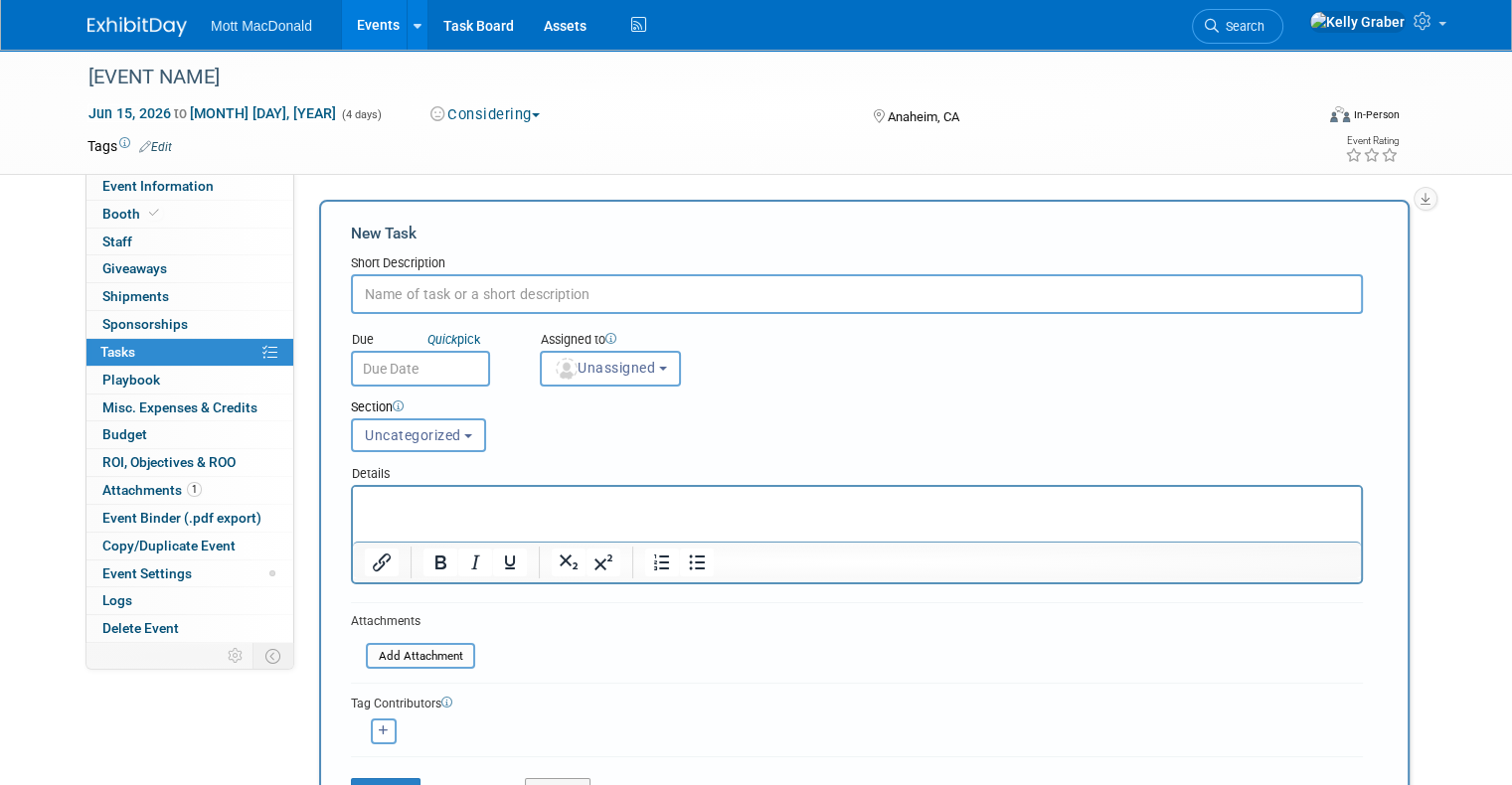 scroll, scrollTop: 0, scrollLeft: 0, axis: both 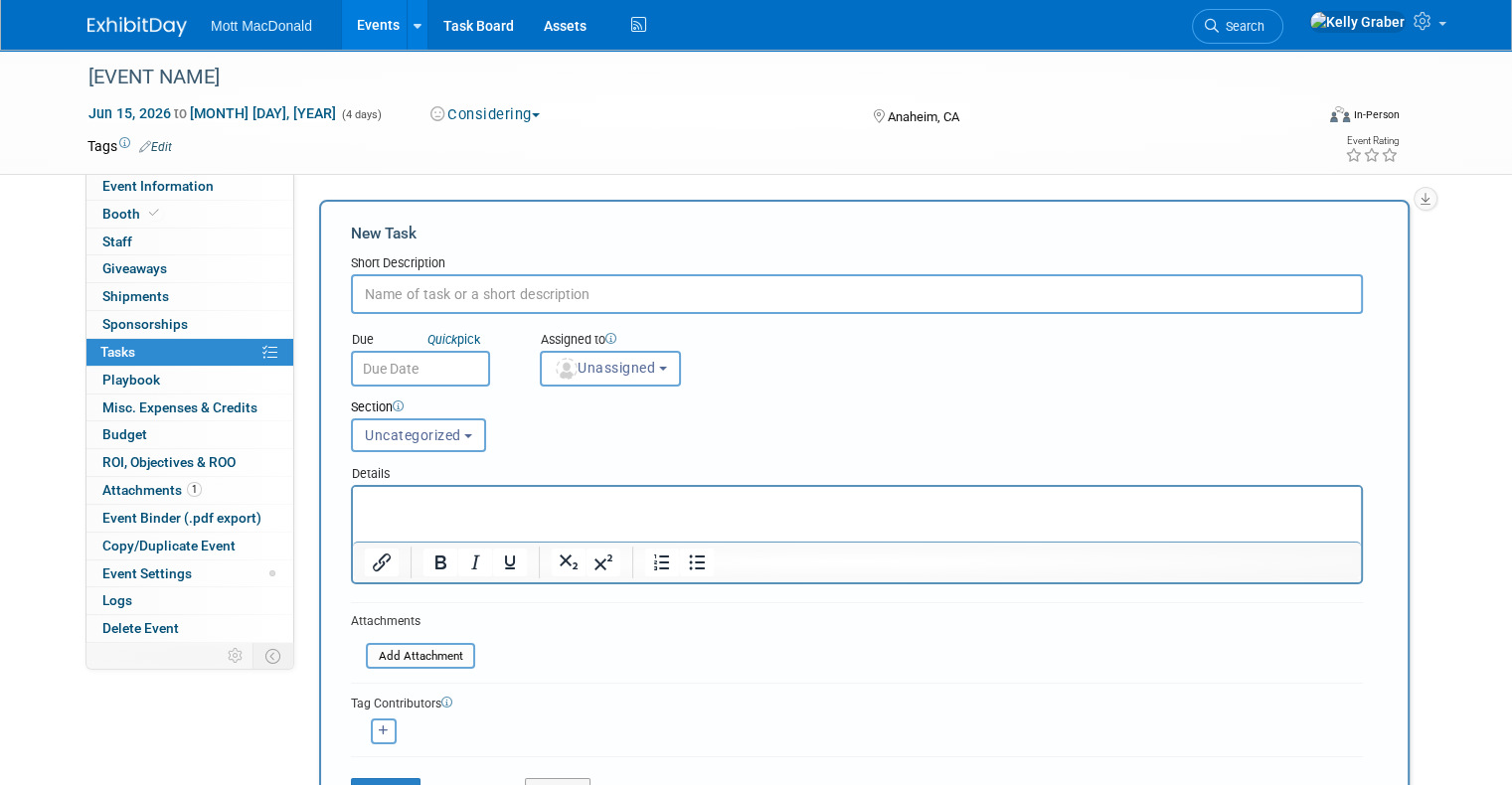 click on "North American Tunneling (NAT) Conference
Jun 15, 2026  to  Jun 18, 2026
(4 days)
Jun 15, 2026 to Jun 18, 2026
Considering
Committed
Considering
Not Going
Anaheim, CA
Virtual
In-Person
Hybrid
<img src="https://www.exhibitday.com/Images/Format-Virtual.png" style="width: 22px; height: 18px; margin-top: 2px; margin-bottom: 2px; margin-left: 2px; filter: Grayscale(70%); opacity: 0.9;" />   Virtual
<img src="https://www.exhibitday.com/Images/Format-InPerson.png" style="width: 22px; height: 18px; margin-top: 2px; margin-bottom: 2px; margin-left: 2px; filter: Grayscale(70%); opacity: 0.9;" />   In-Person
<img src="https://www.exhibitday.com/Images/Format-Hybrid.png" style="width: 22px; height: 18px; margin-top: 2px; margin-bottom: 2px; margin-left: 2px; filter: Grayscale(70%); opacity: 0.9;" />   Hybrid
Tags
Edit" at bounding box center (756, 849) 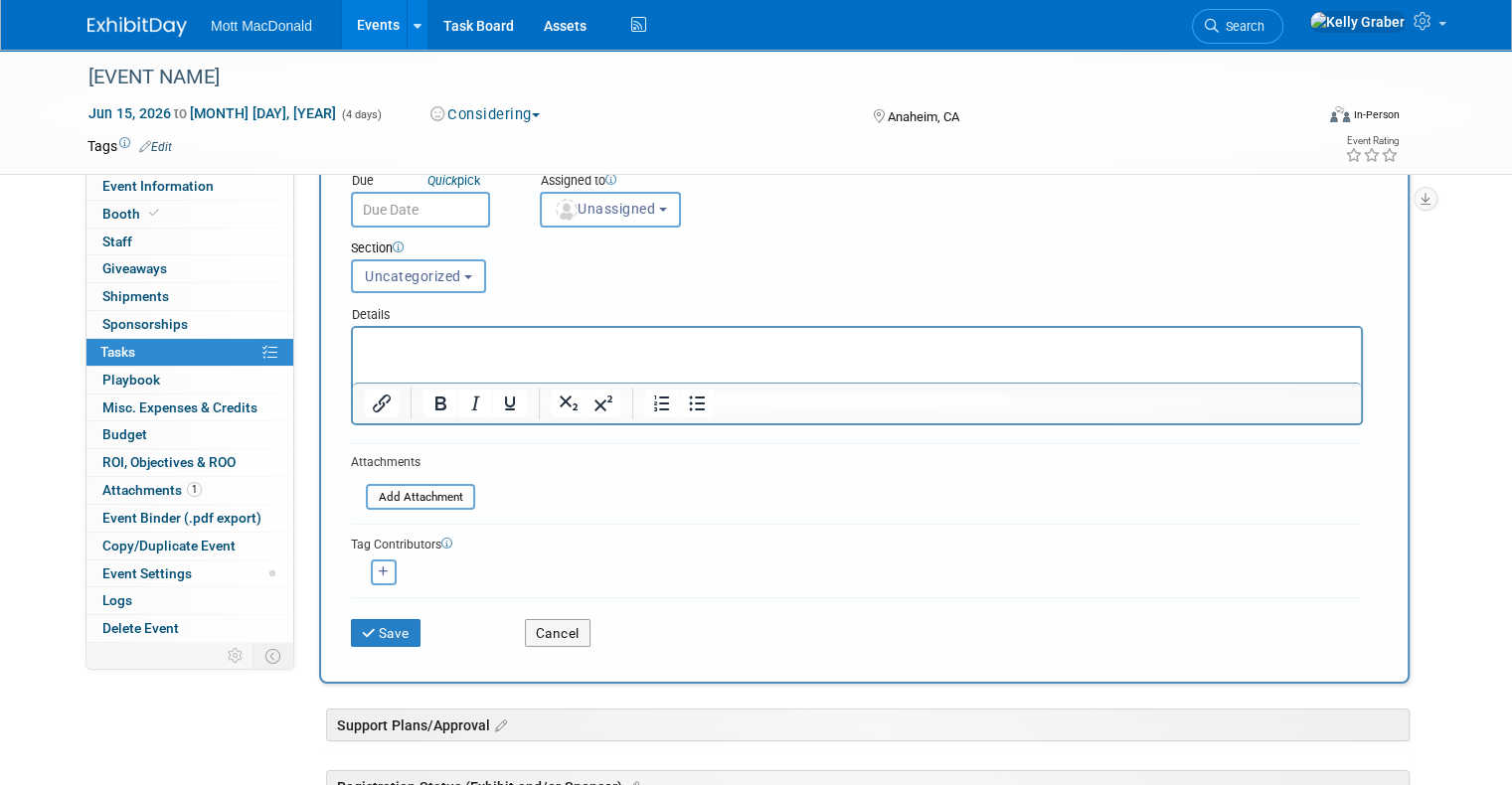 scroll, scrollTop: 397, scrollLeft: 0, axis: vertical 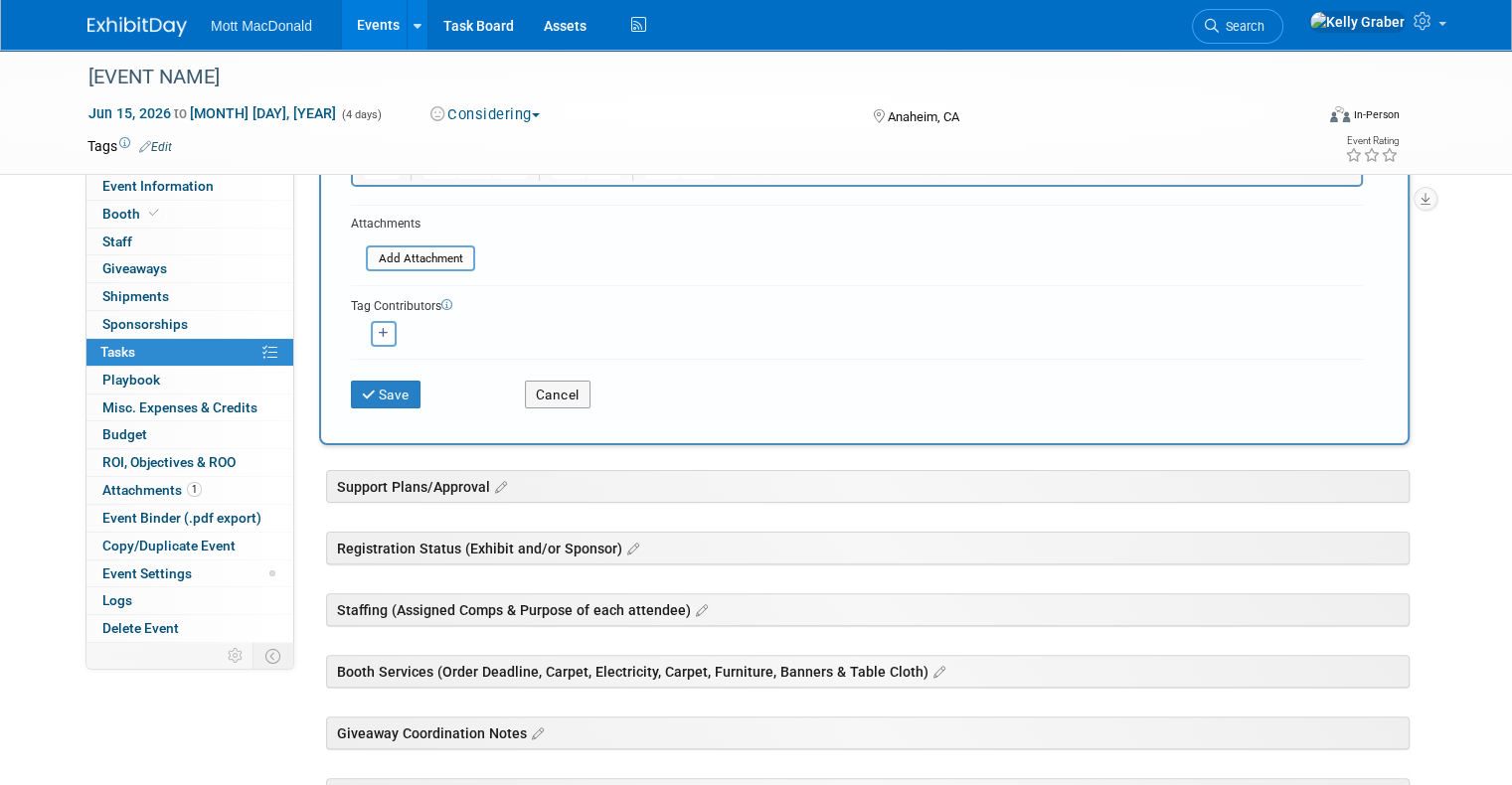 click on "Cancel" at bounding box center [596, 388] 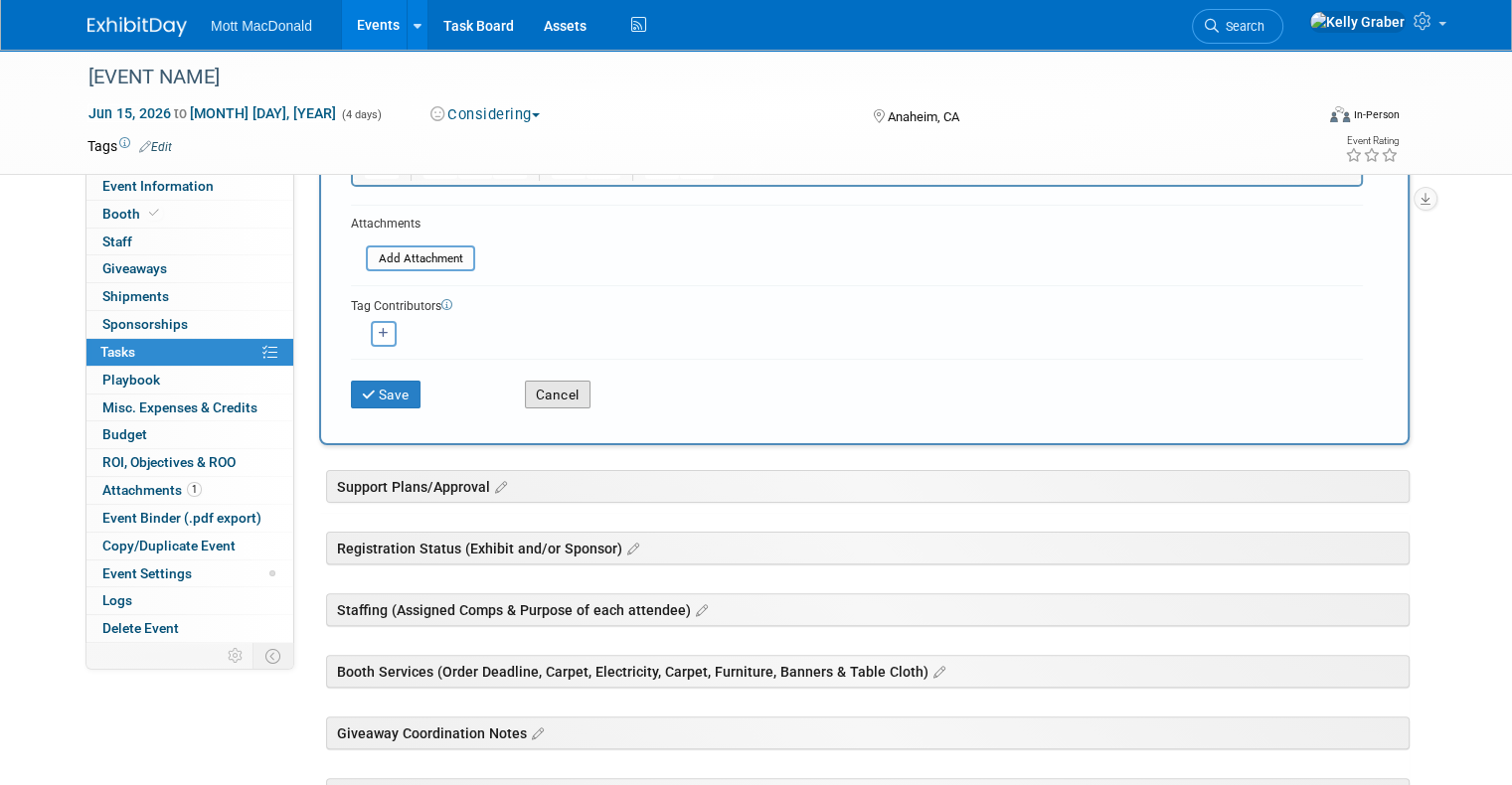 click on "Cancel" at bounding box center (558, 394) 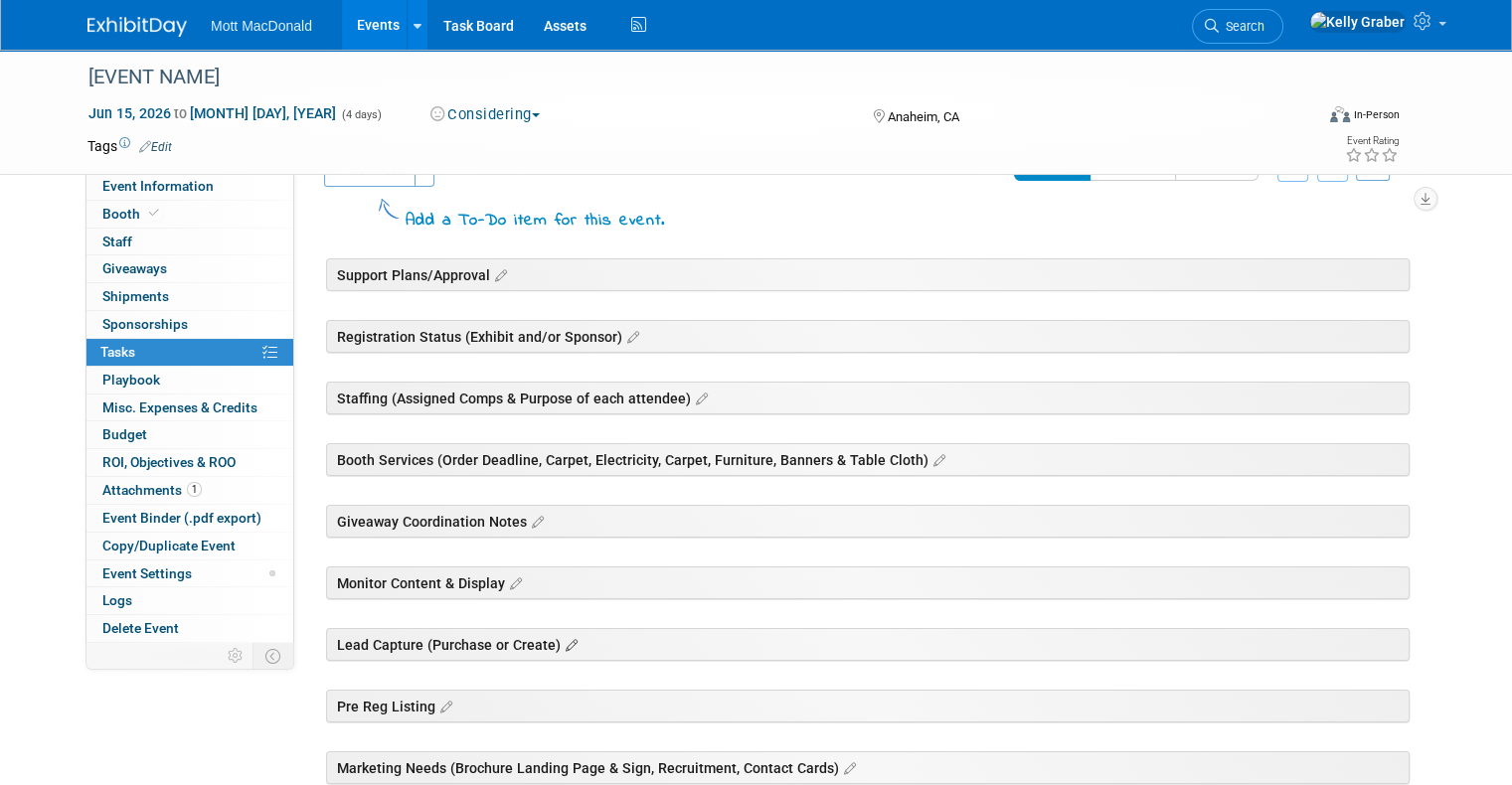 scroll, scrollTop: 0, scrollLeft: 0, axis: both 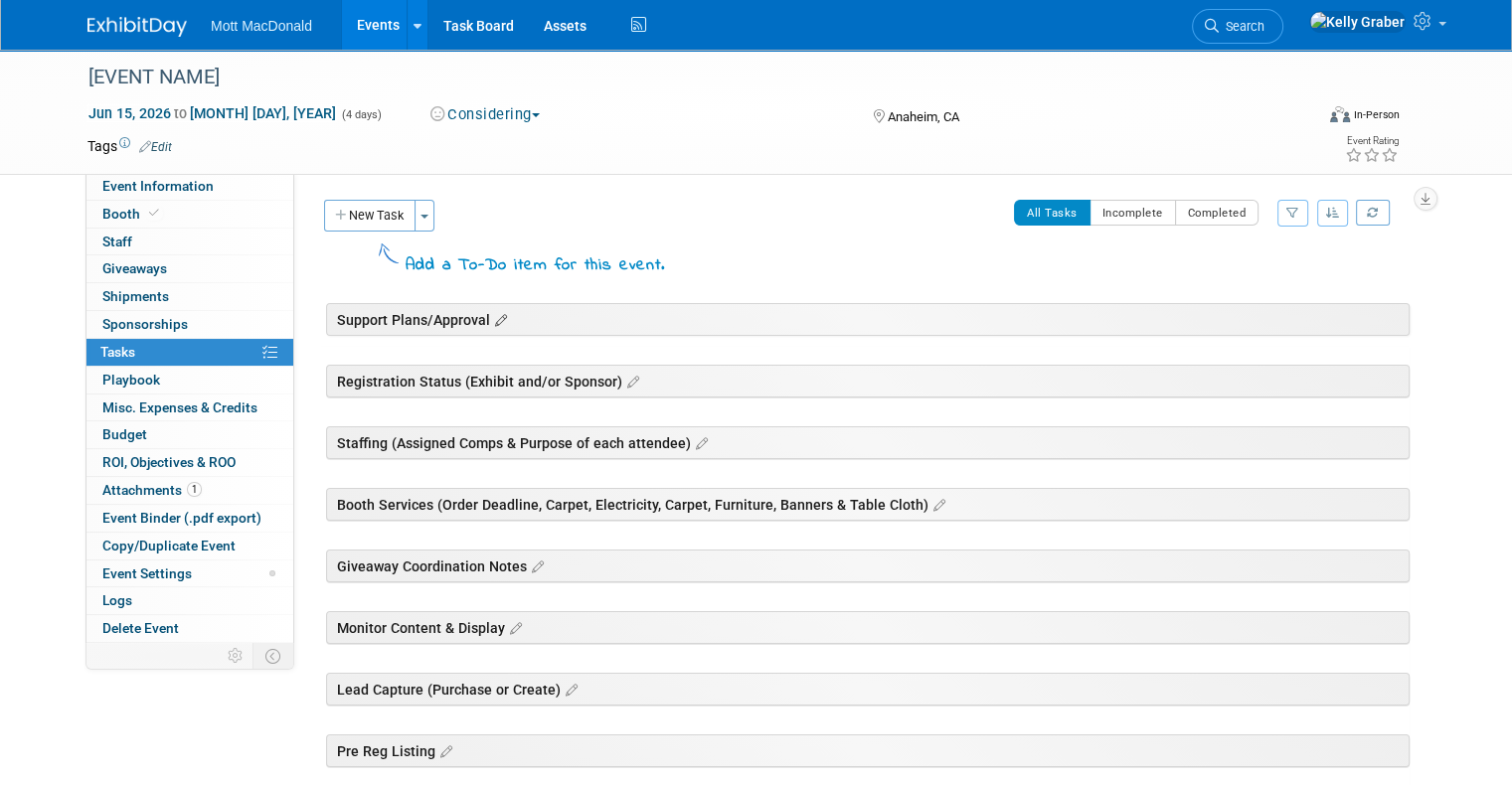click at bounding box center (498, 321) 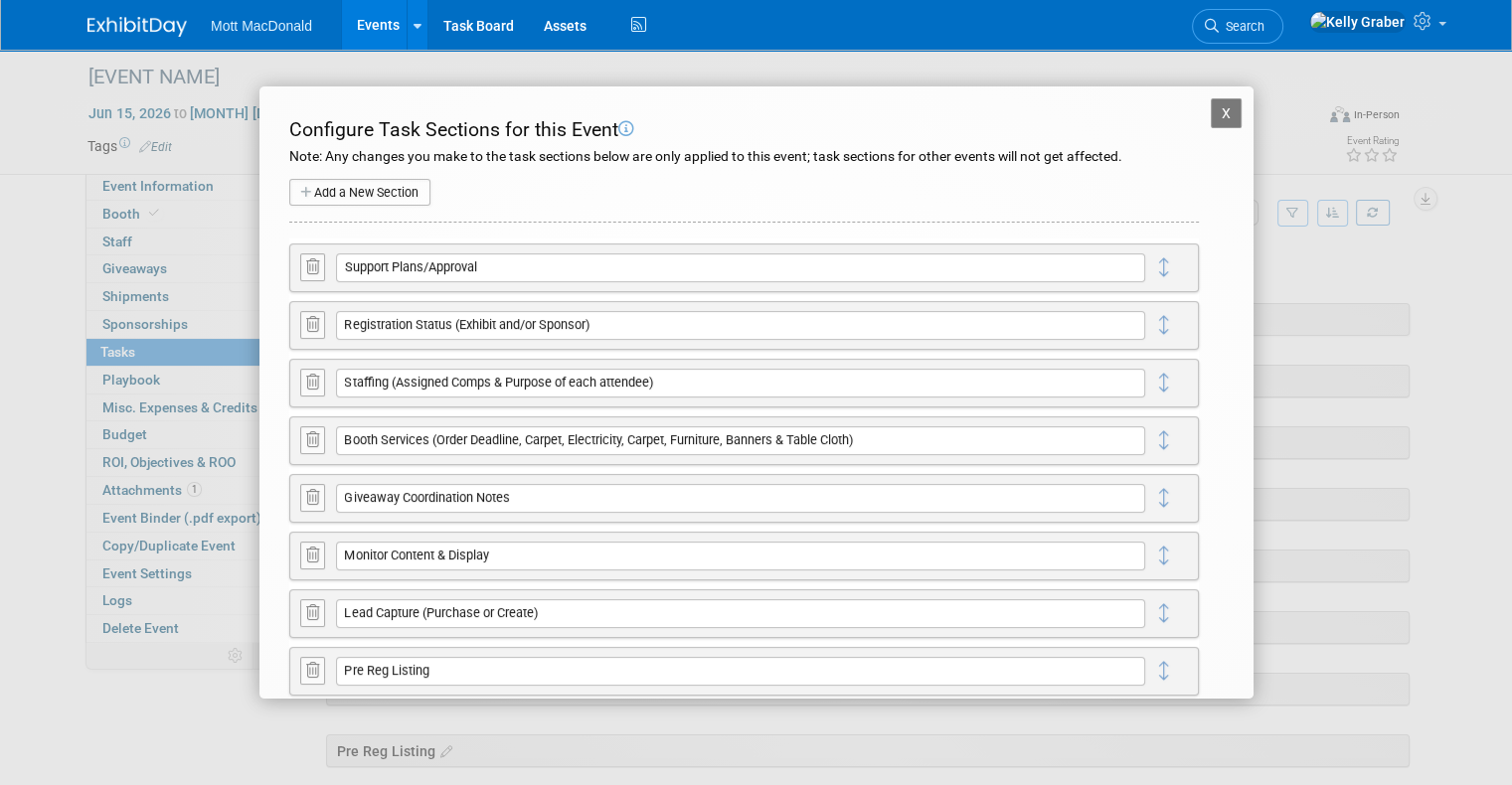 click on "Add a New Section" at bounding box center [360, 193] 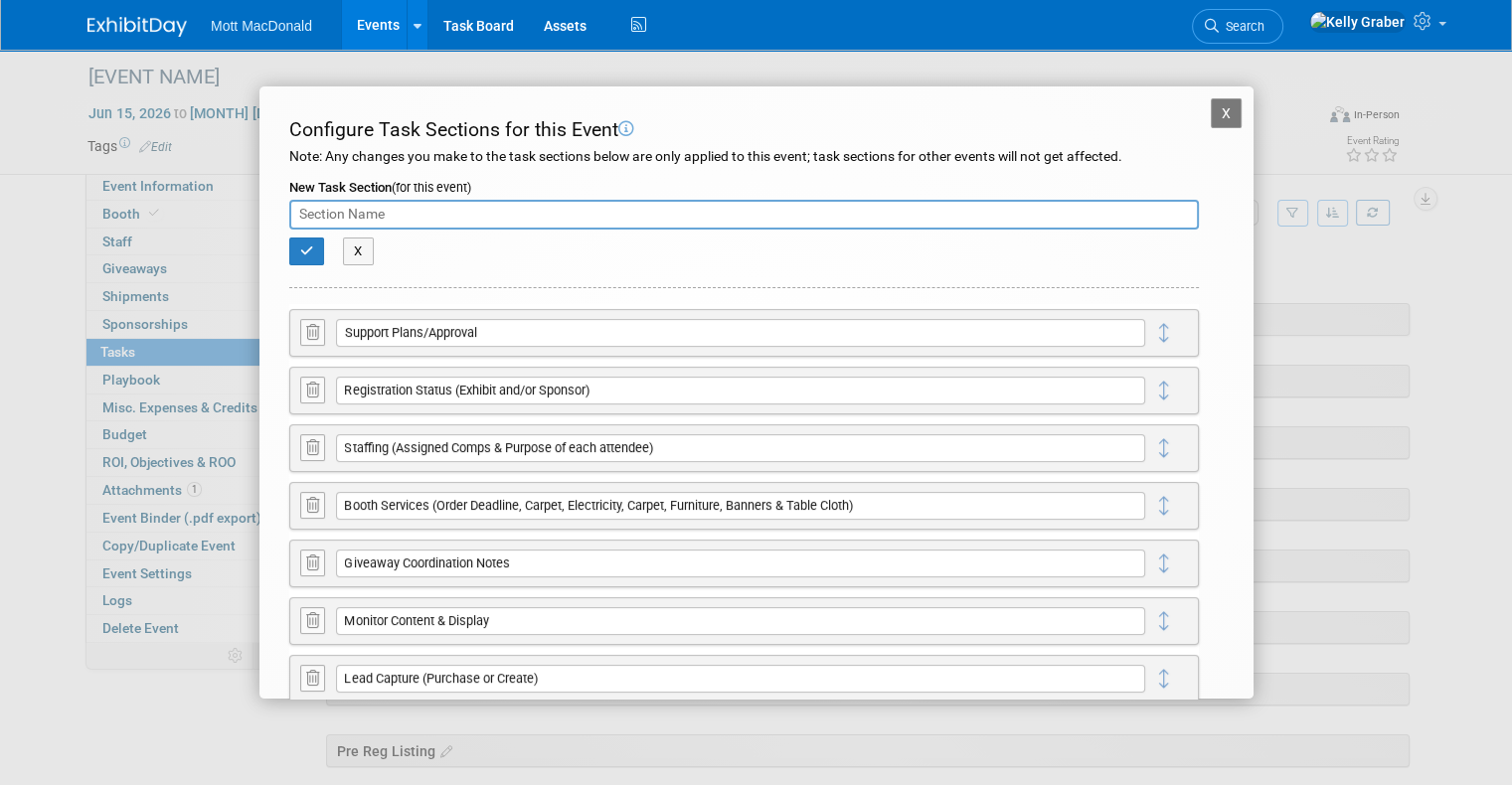 type on "a" 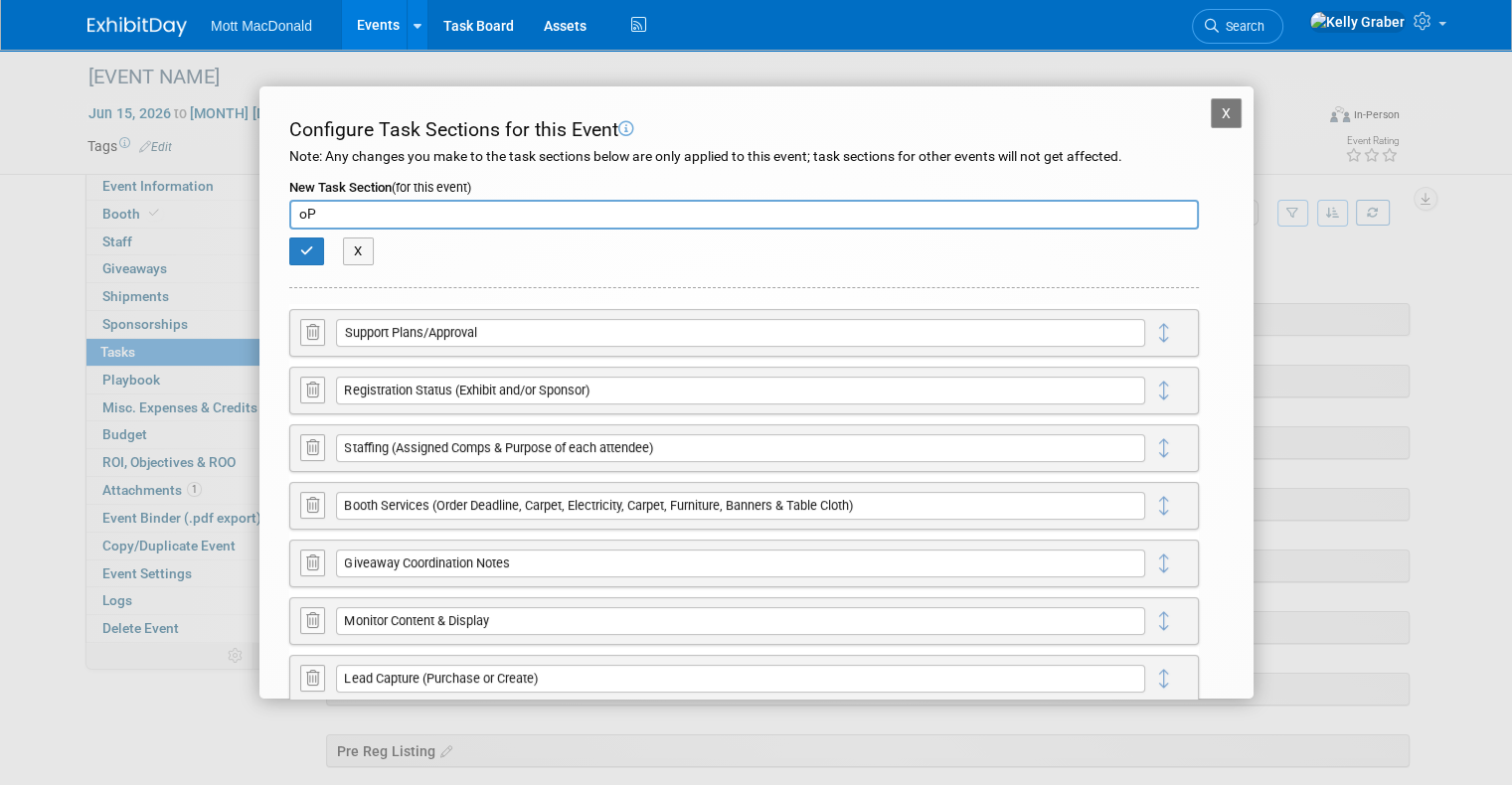 type on "o" 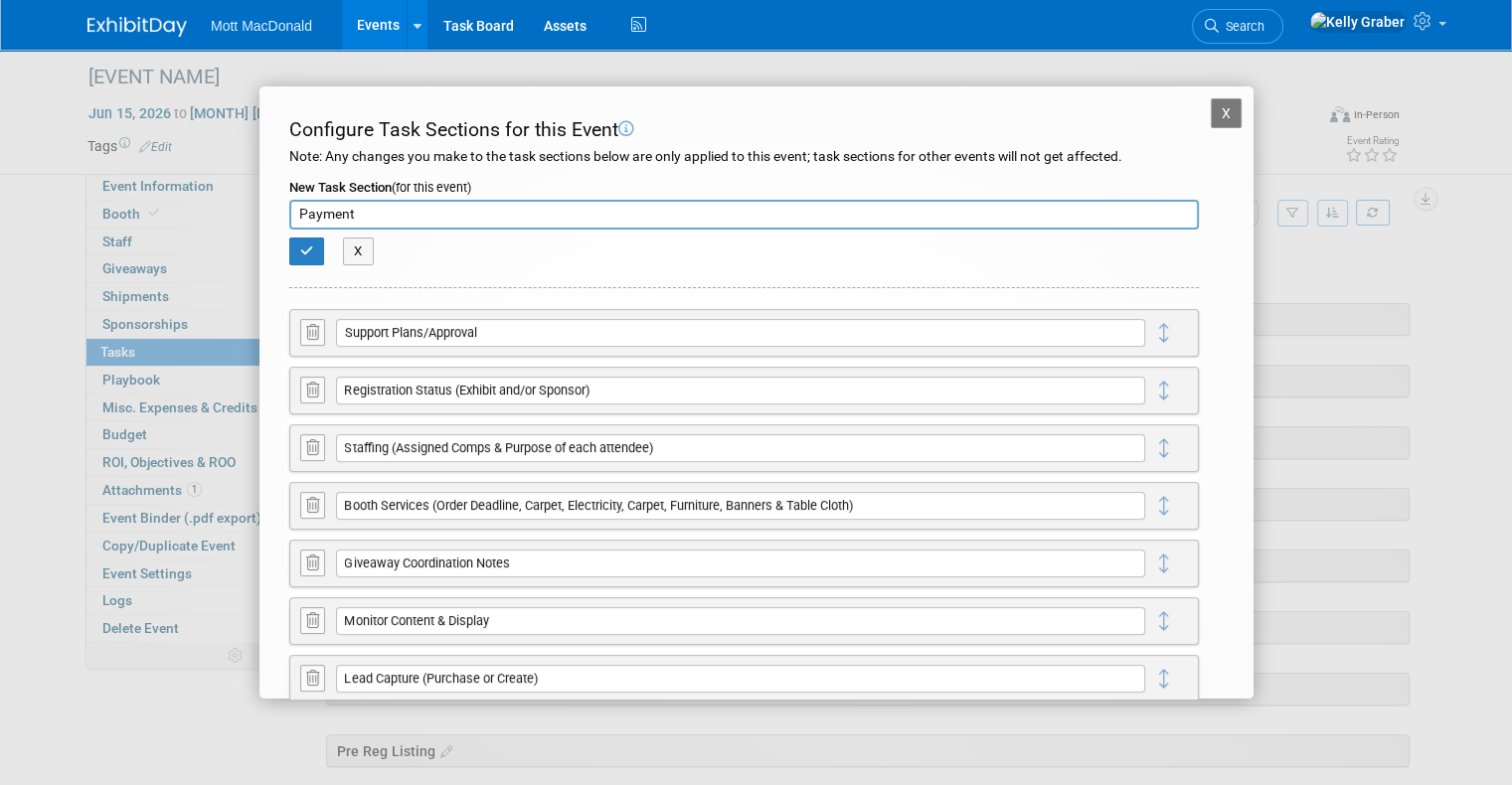 type on "Payment" 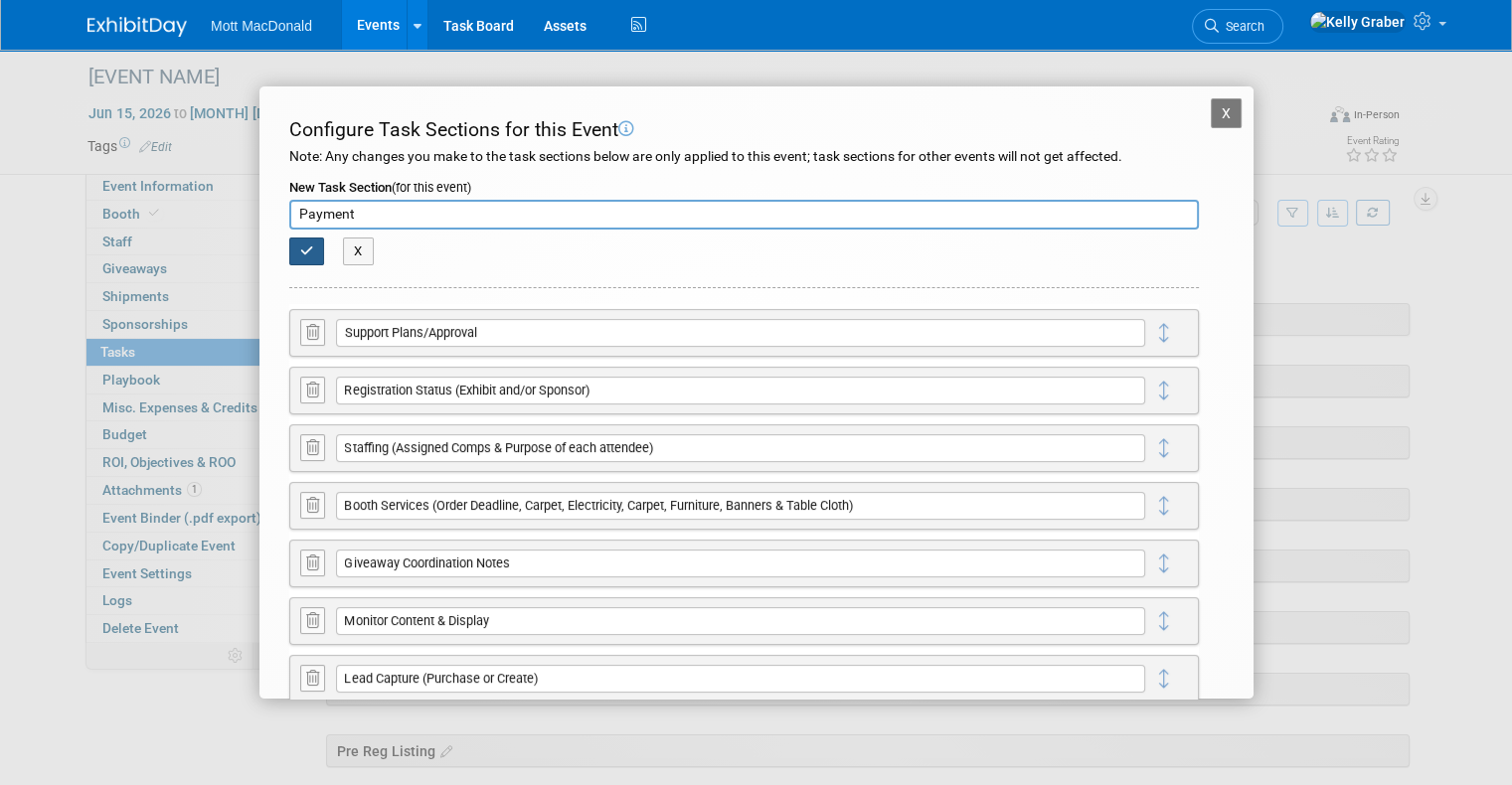 click at bounding box center [307, 251] 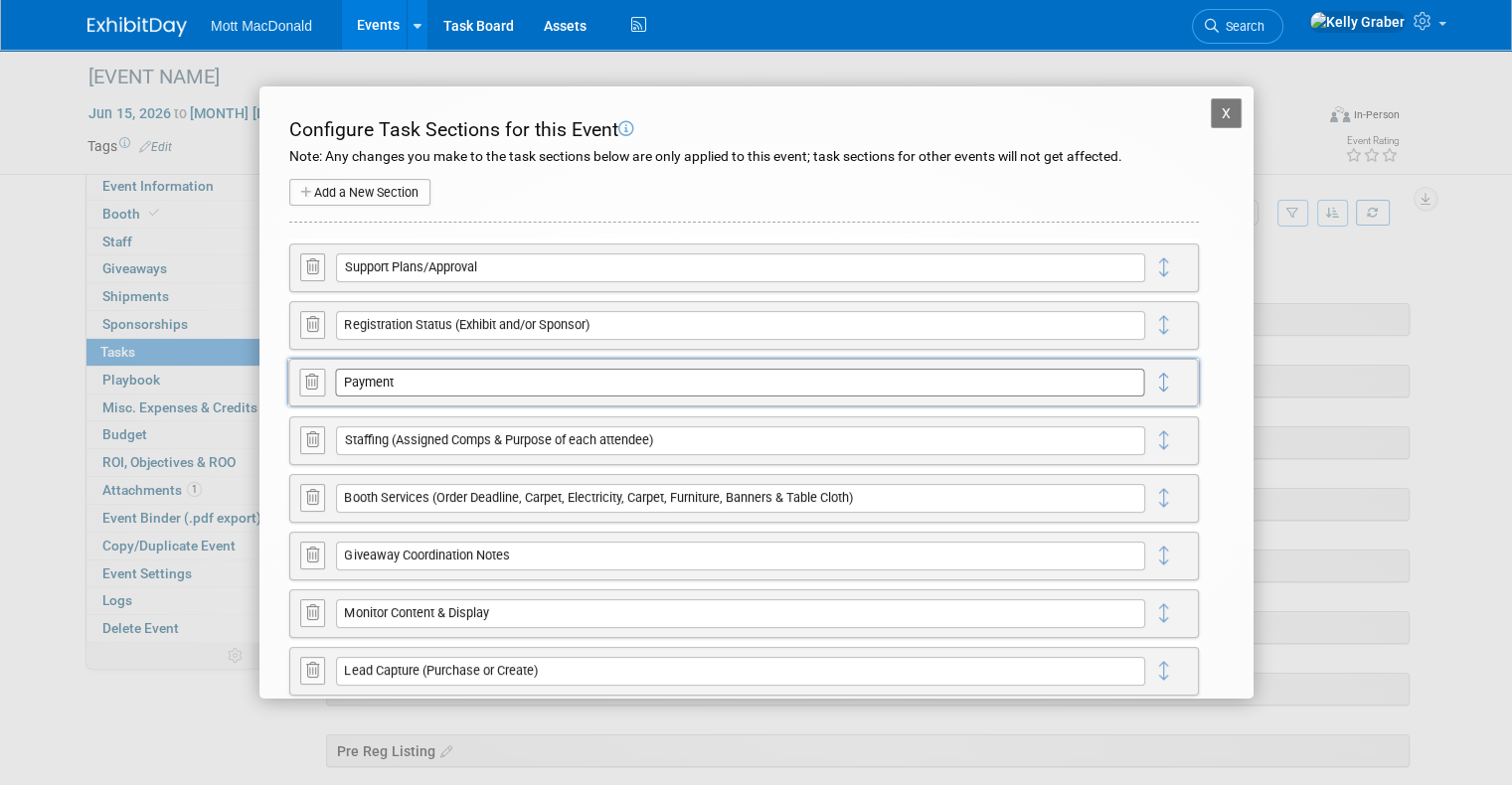 drag, startPoint x: 1143, startPoint y: 268, endPoint x: 1143, endPoint y: 384, distance: 116 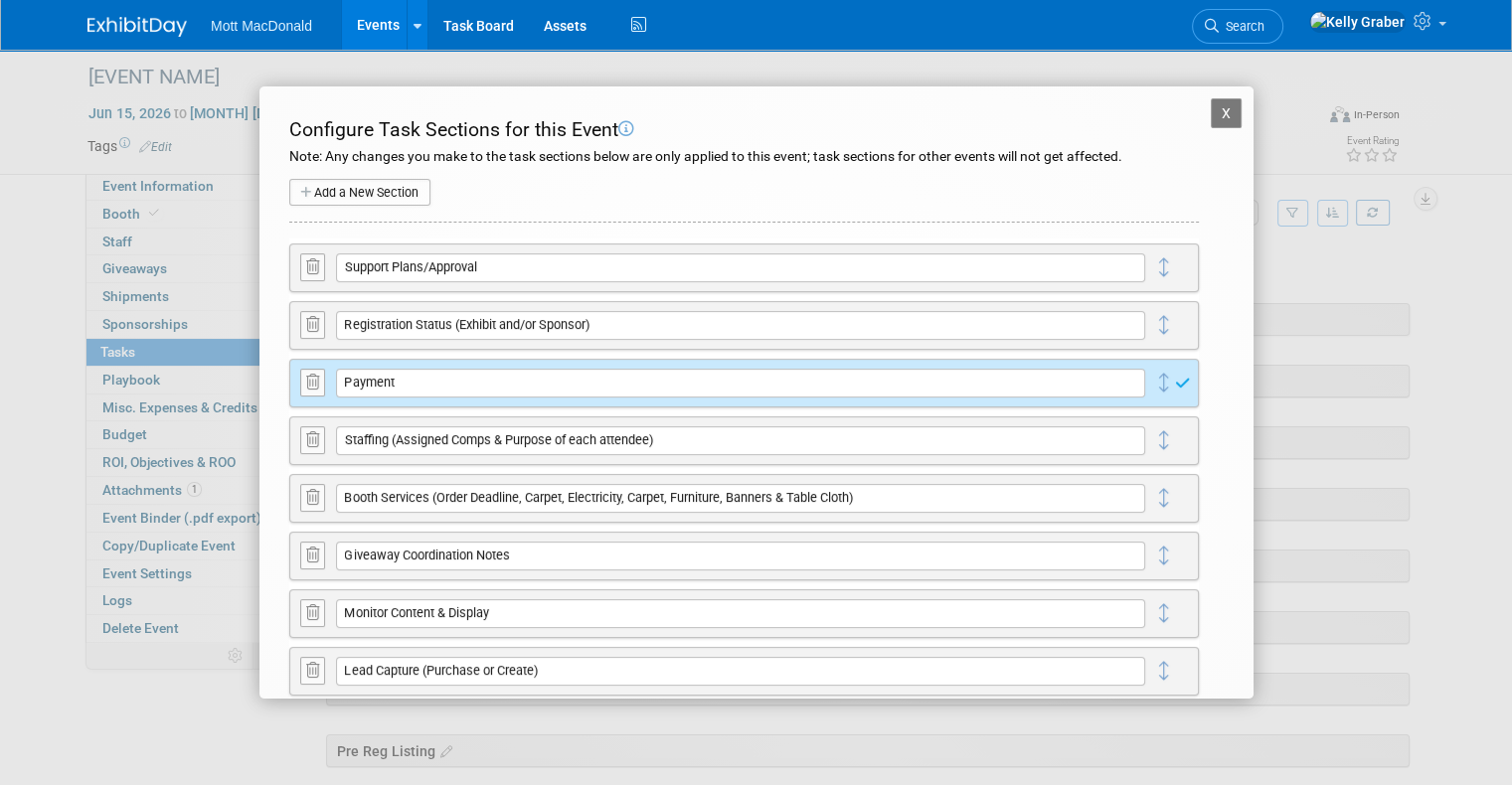 click on "X" at bounding box center [1227, 113] 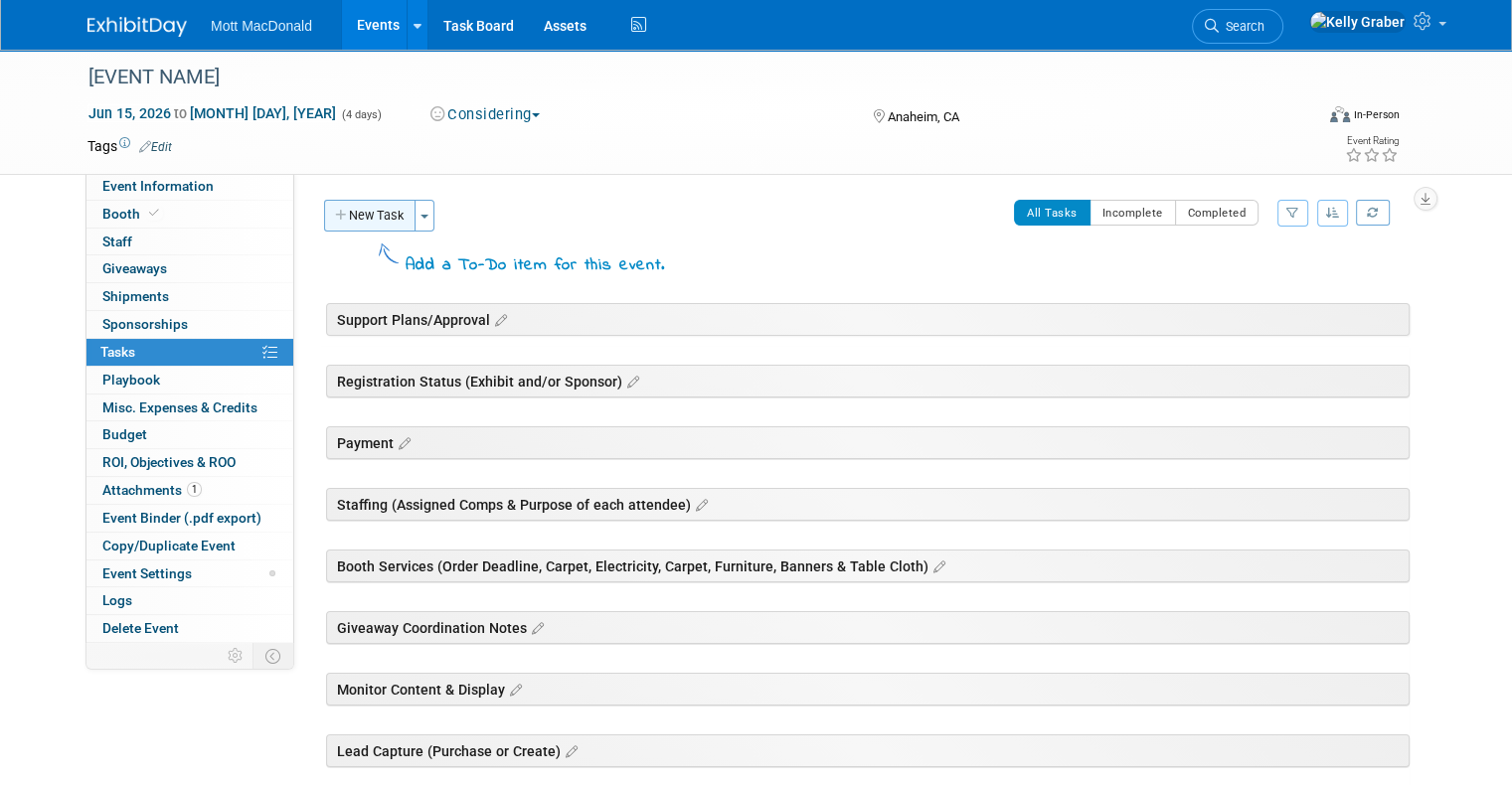 click on "New Task" at bounding box center [370, 216] 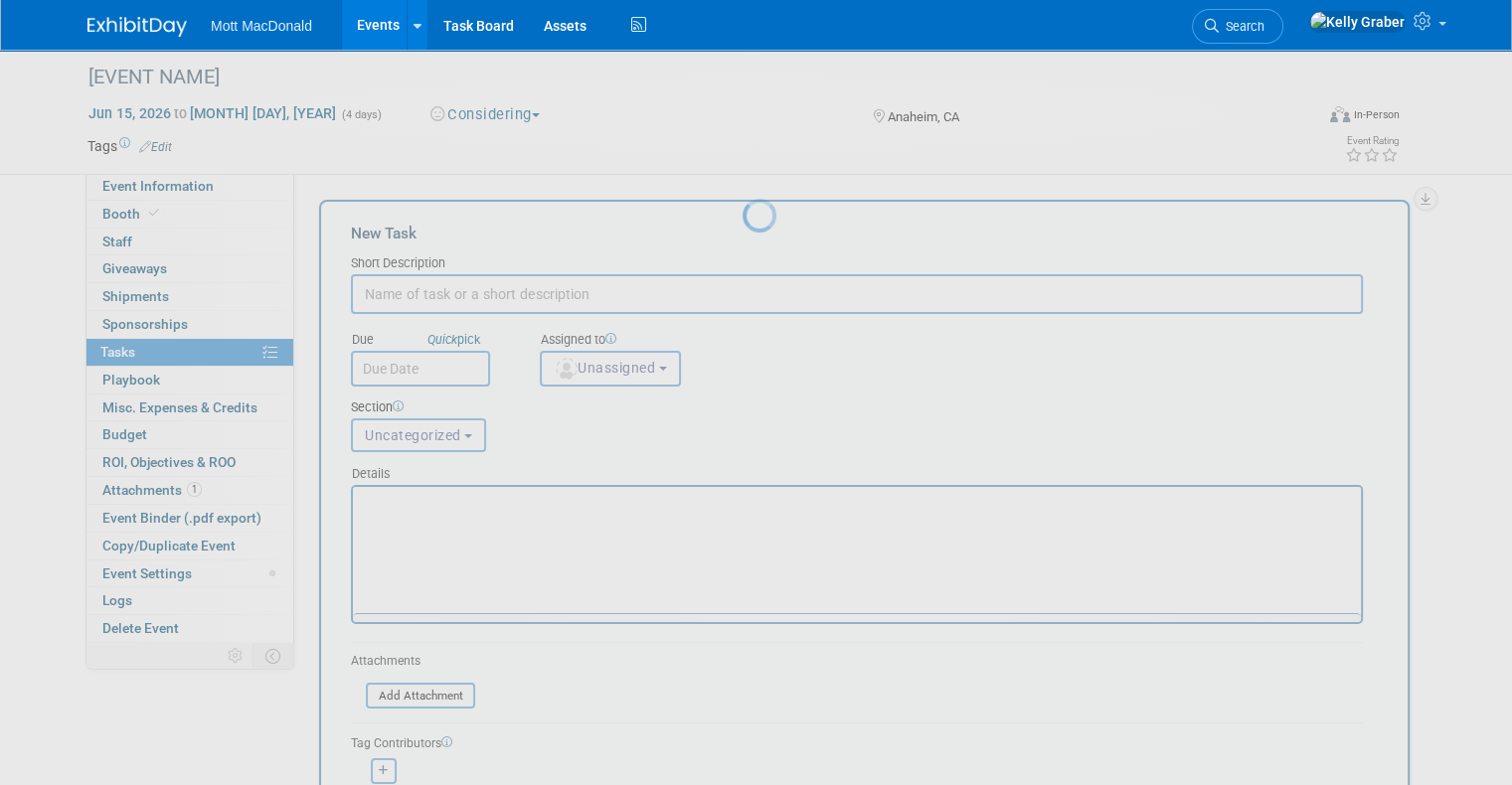scroll, scrollTop: 0, scrollLeft: 0, axis: both 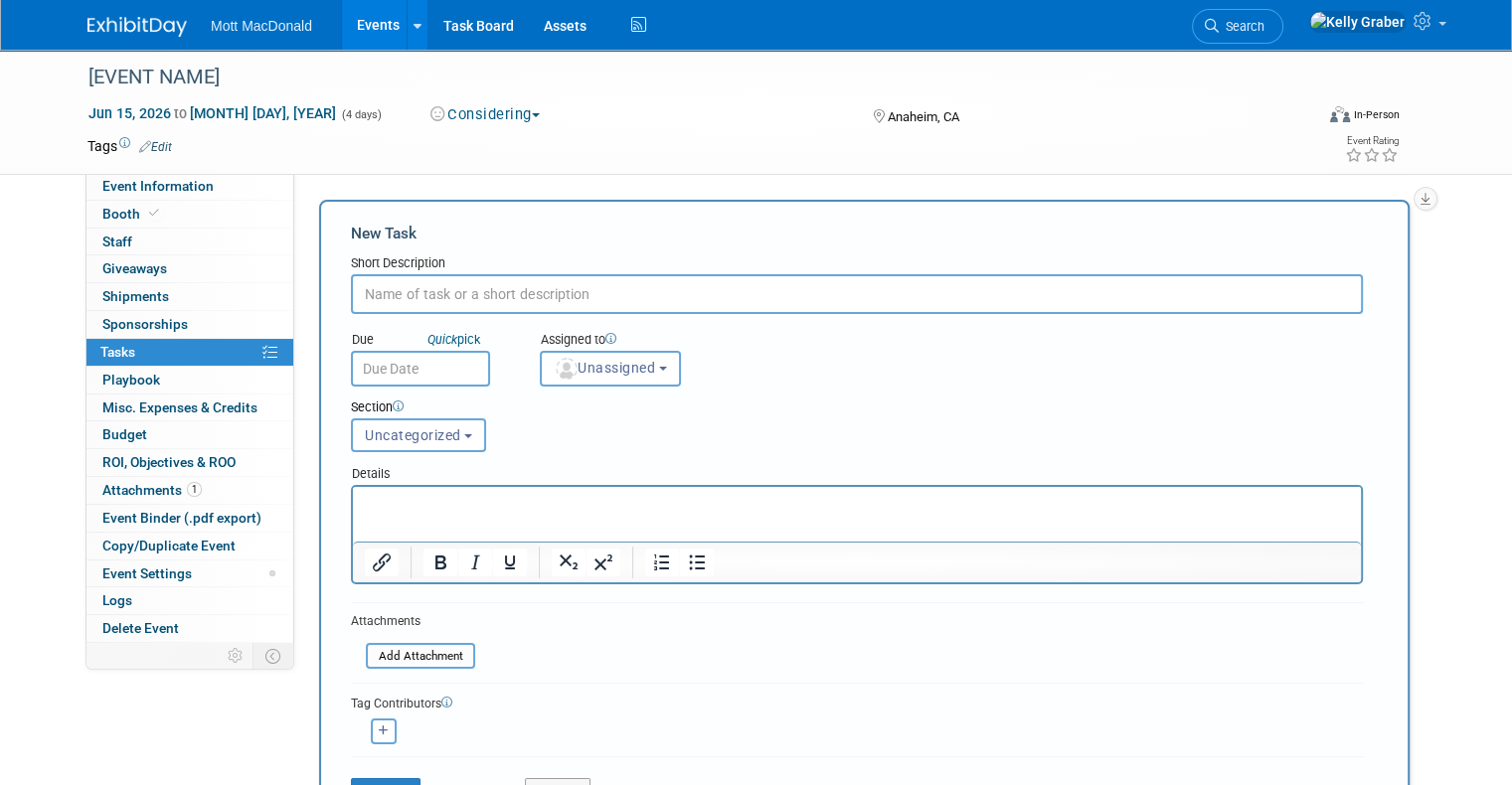 click at bounding box center (857, 294) 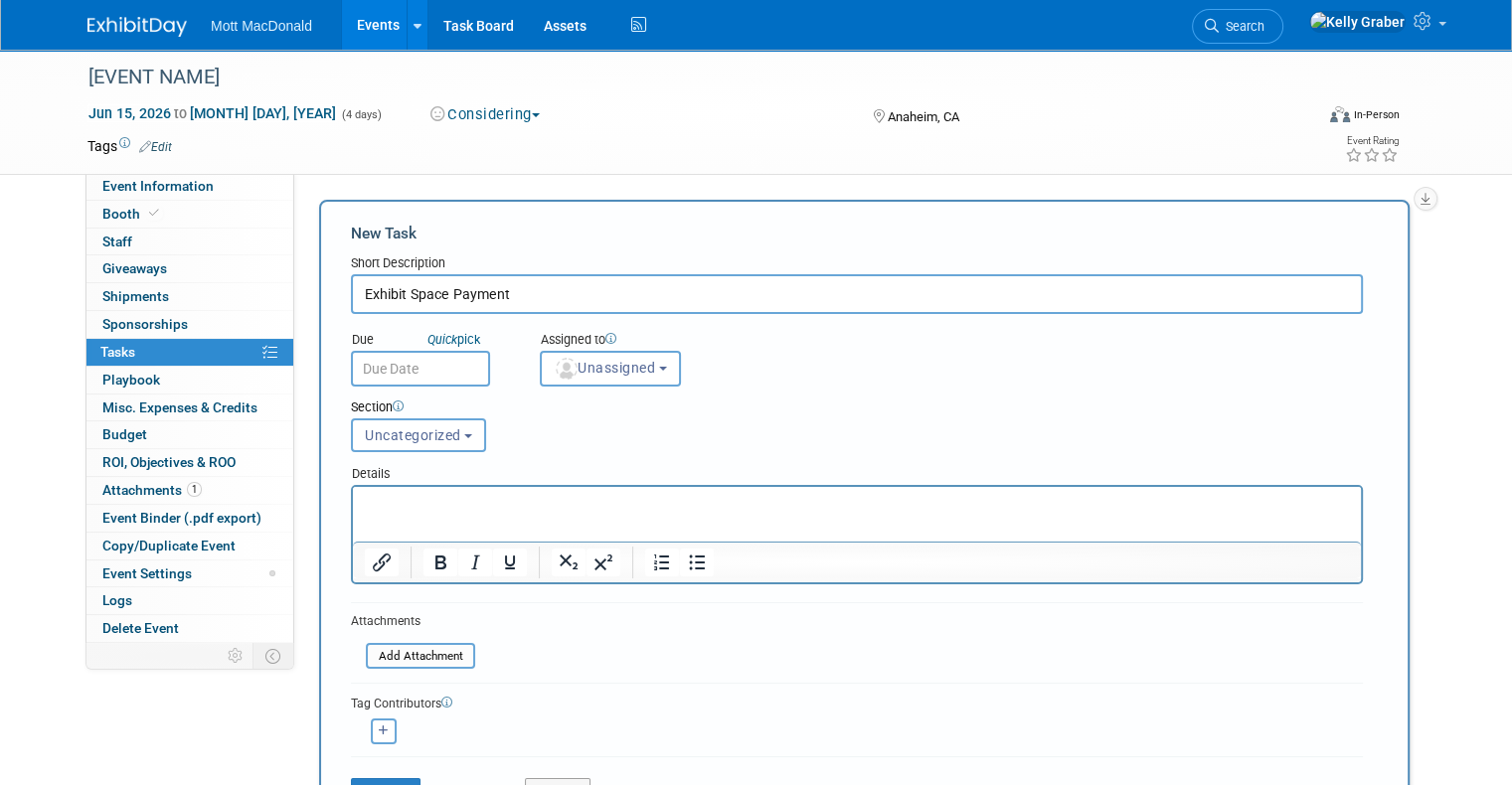 type on "Exhibit Space Payment" 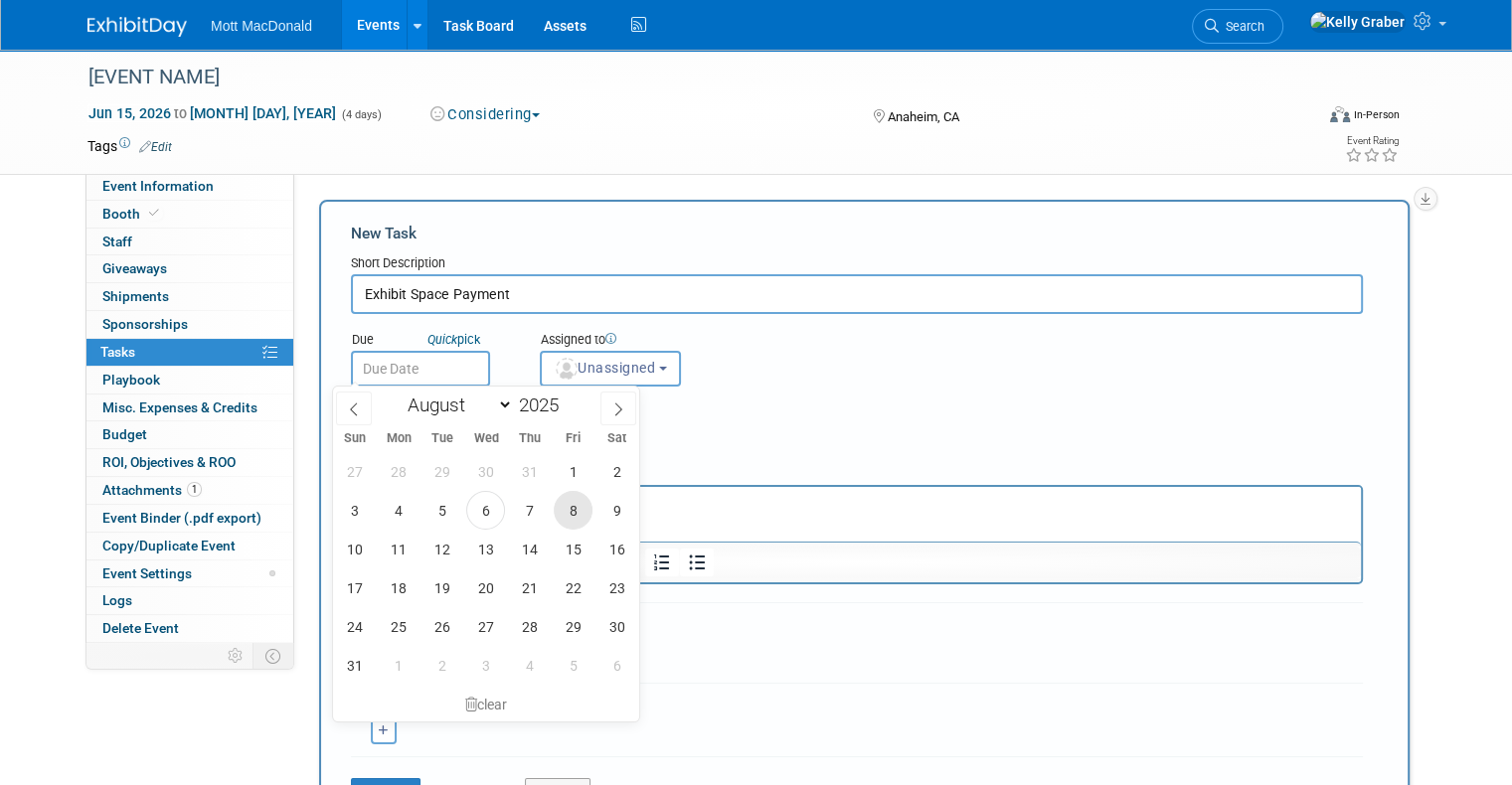 drag, startPoint x: 566, startPoint y: 507, endPoint x: 232, endPoint y: 21, distance: 589.705 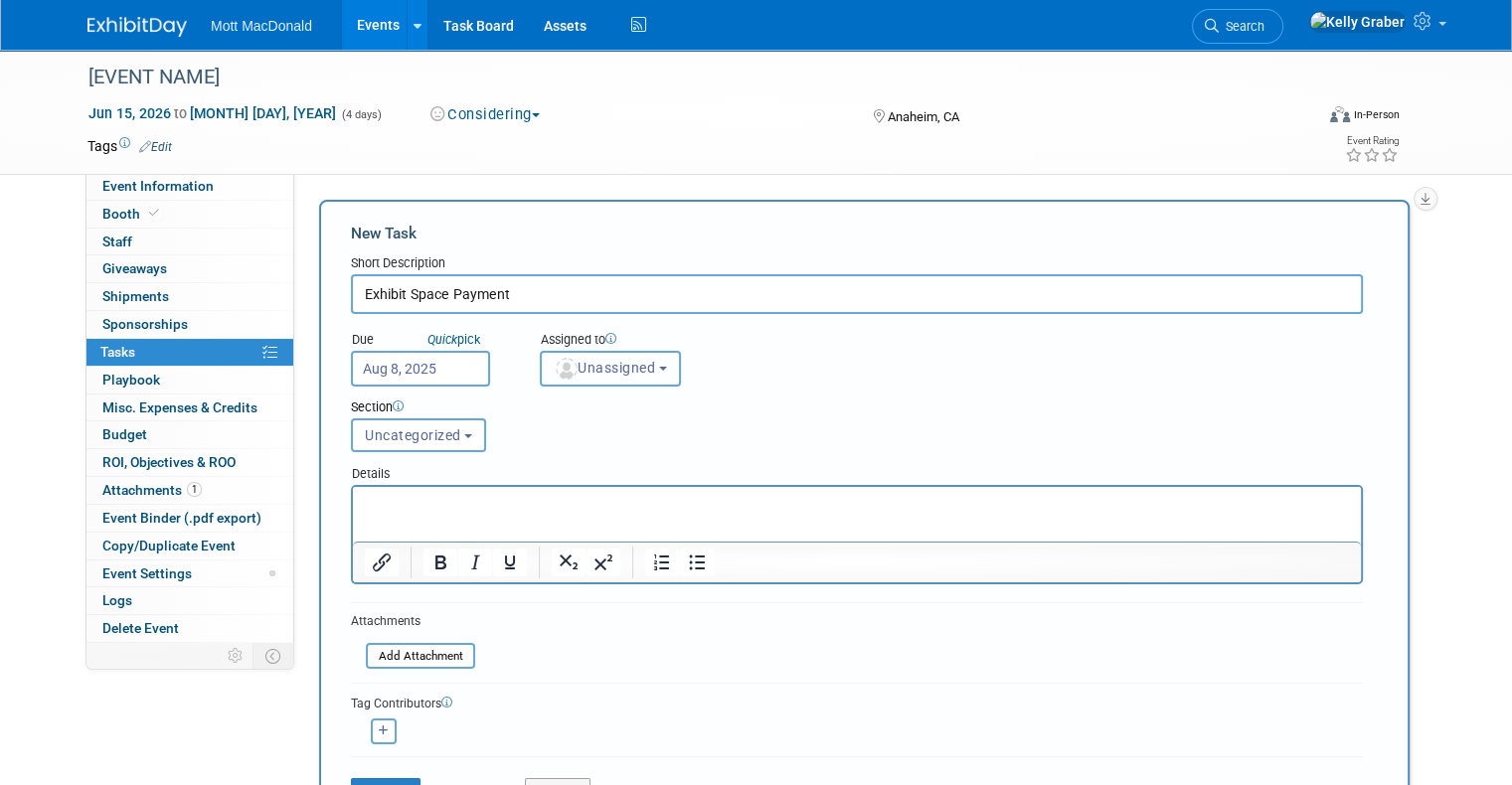 click on "Unassigned" at bounding box center [604, 368] 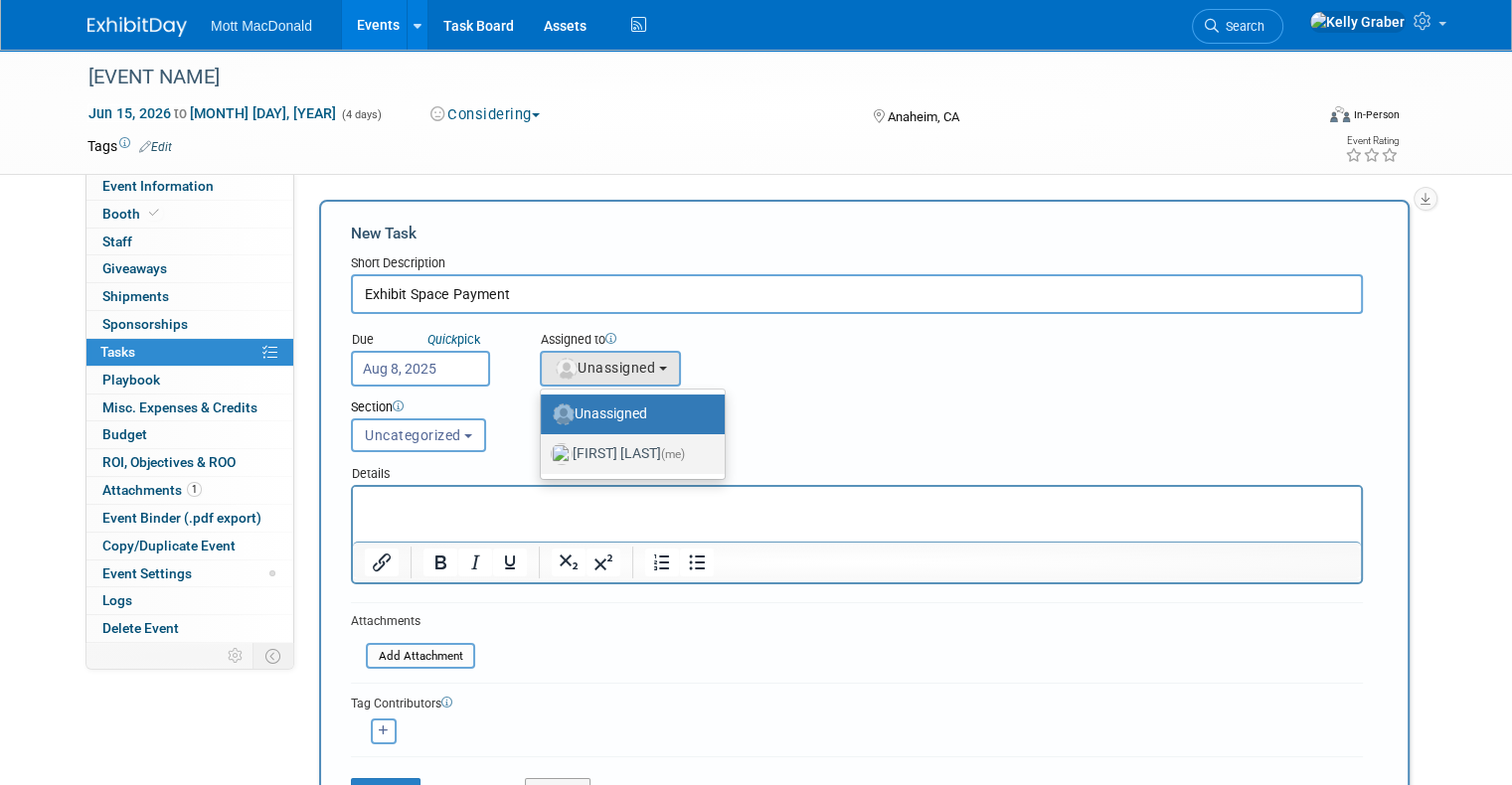 click on "[FIRST] [LAST]
(me)" at bounding box center (627, 454) 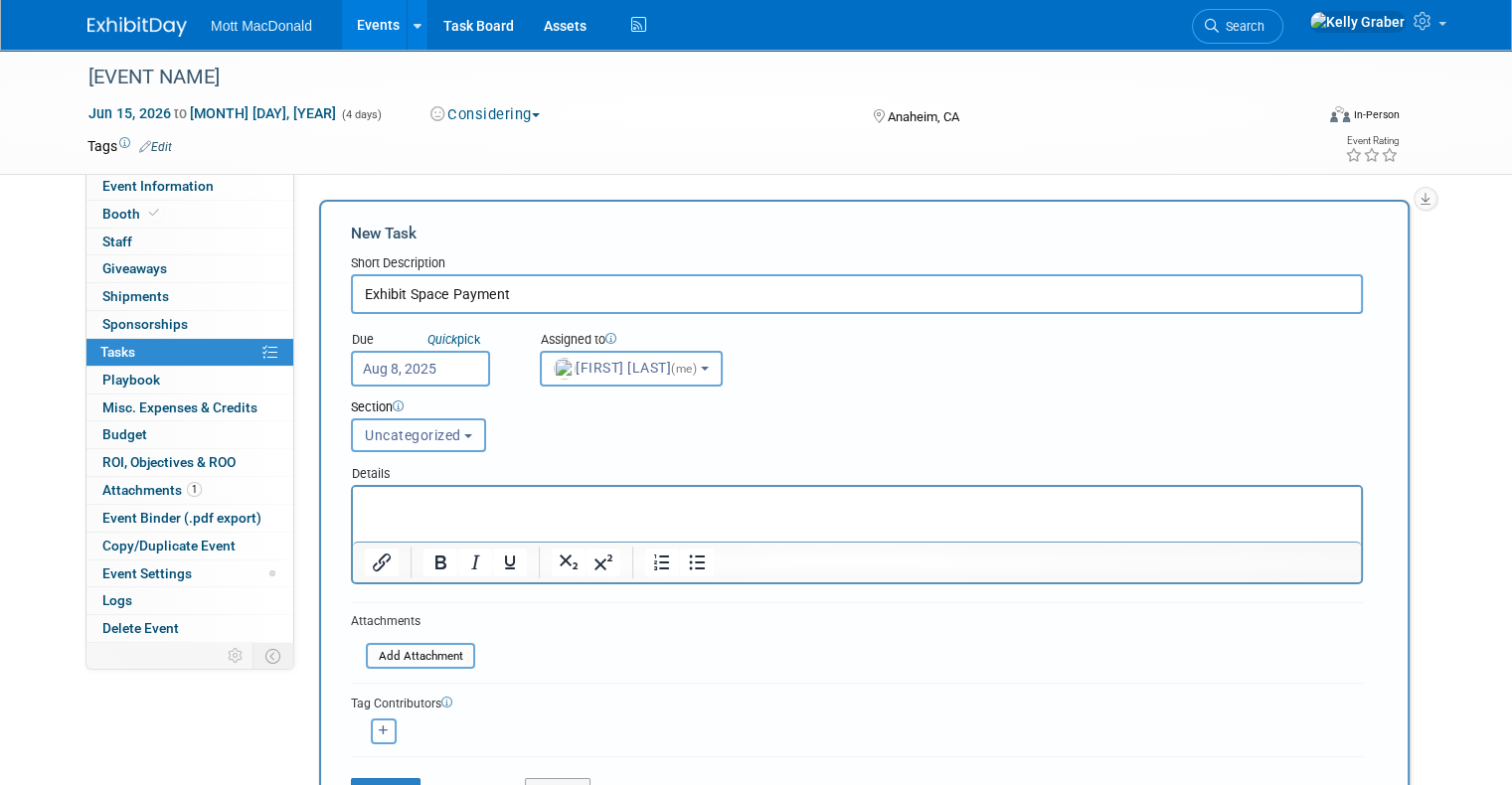 click on "Uncategorized" at bounding box center [413, 435] 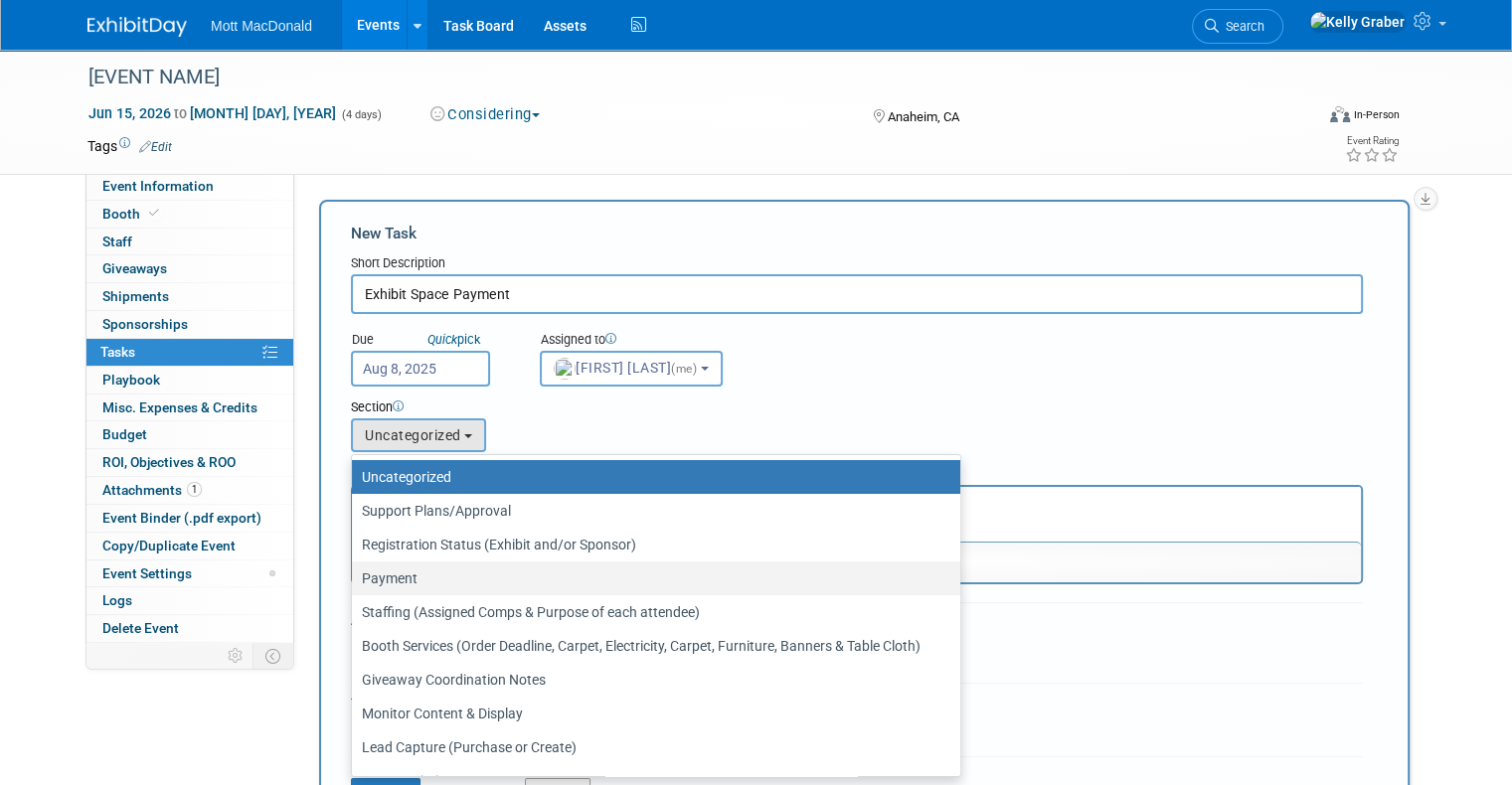 click on "Payment" at bounding box center [651, 578] 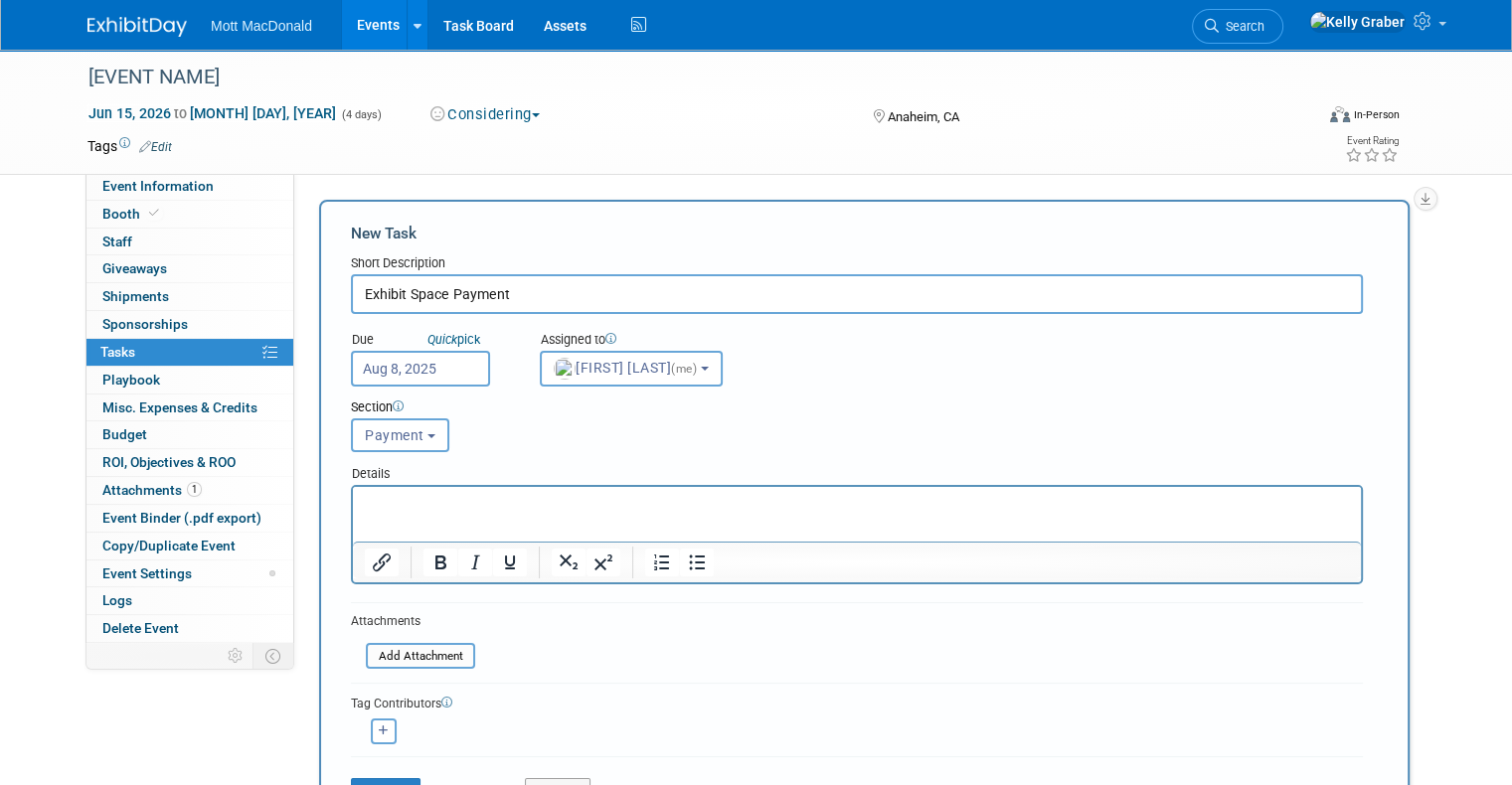 click at bounding box center [857, 505] 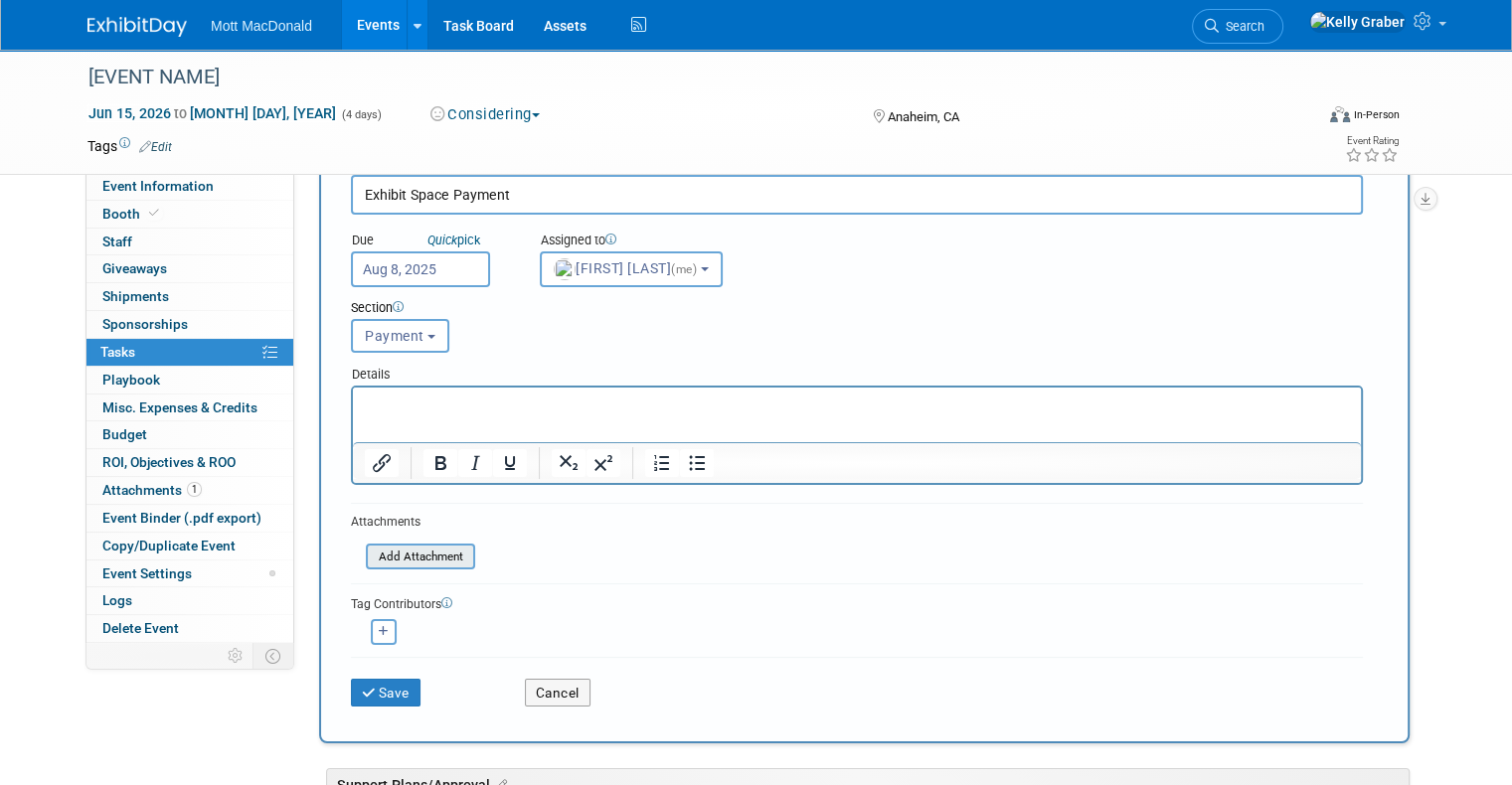 click at bounding box center (355, 556) 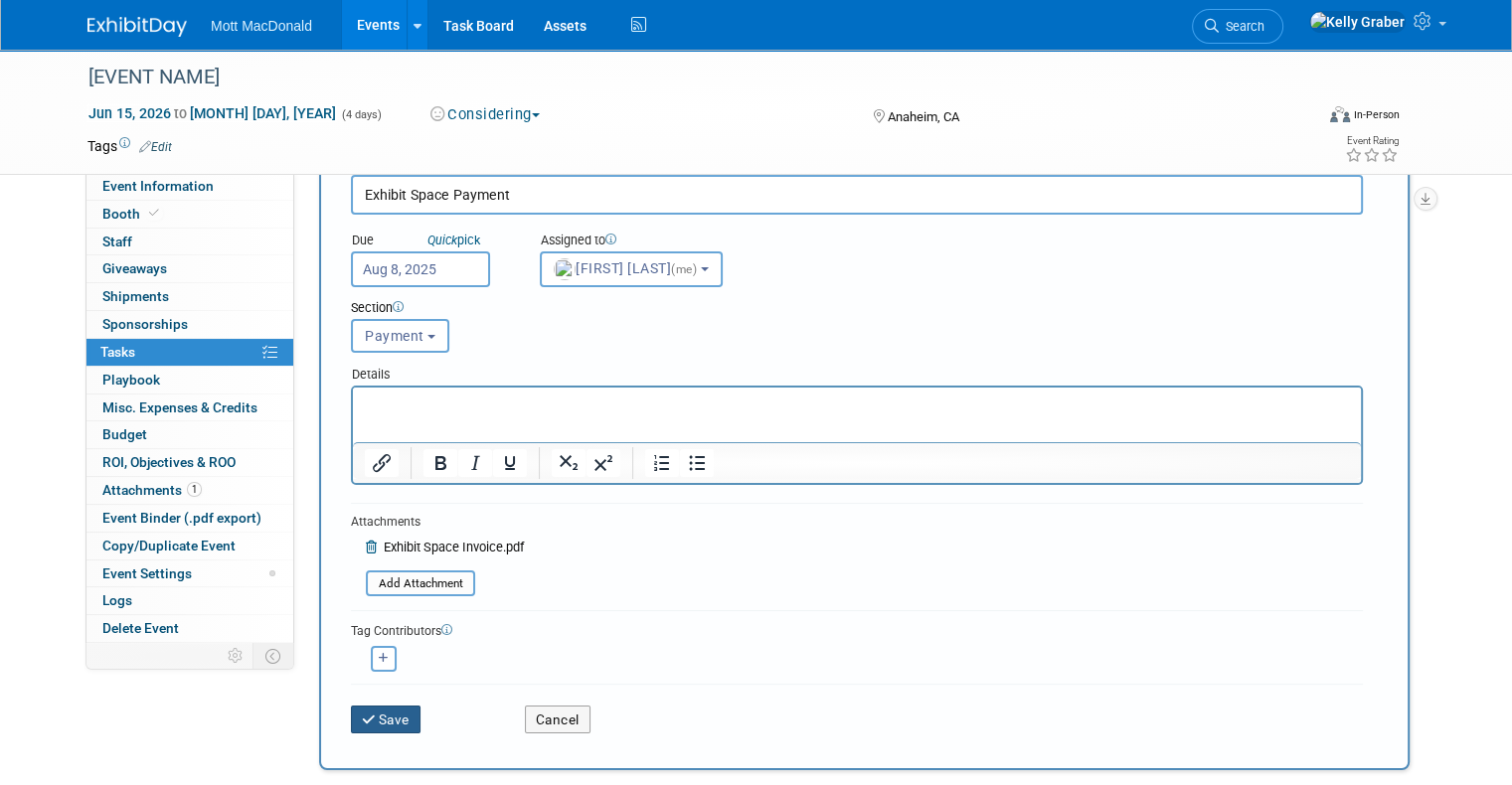 click on "Save" at bounding box center [386, 719] 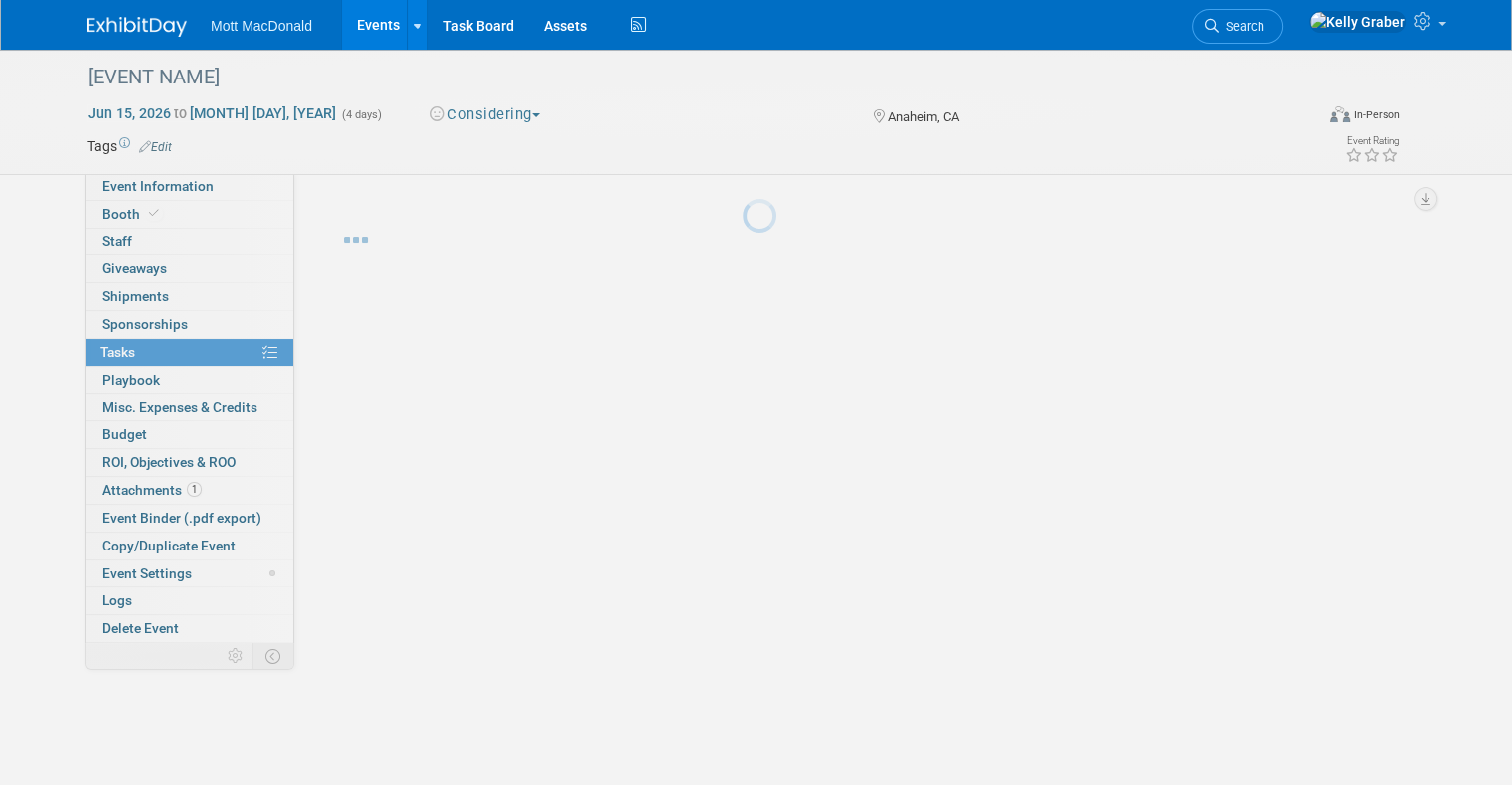 scroll, scrollTop: 0, scrollLeft: 0, axis: both 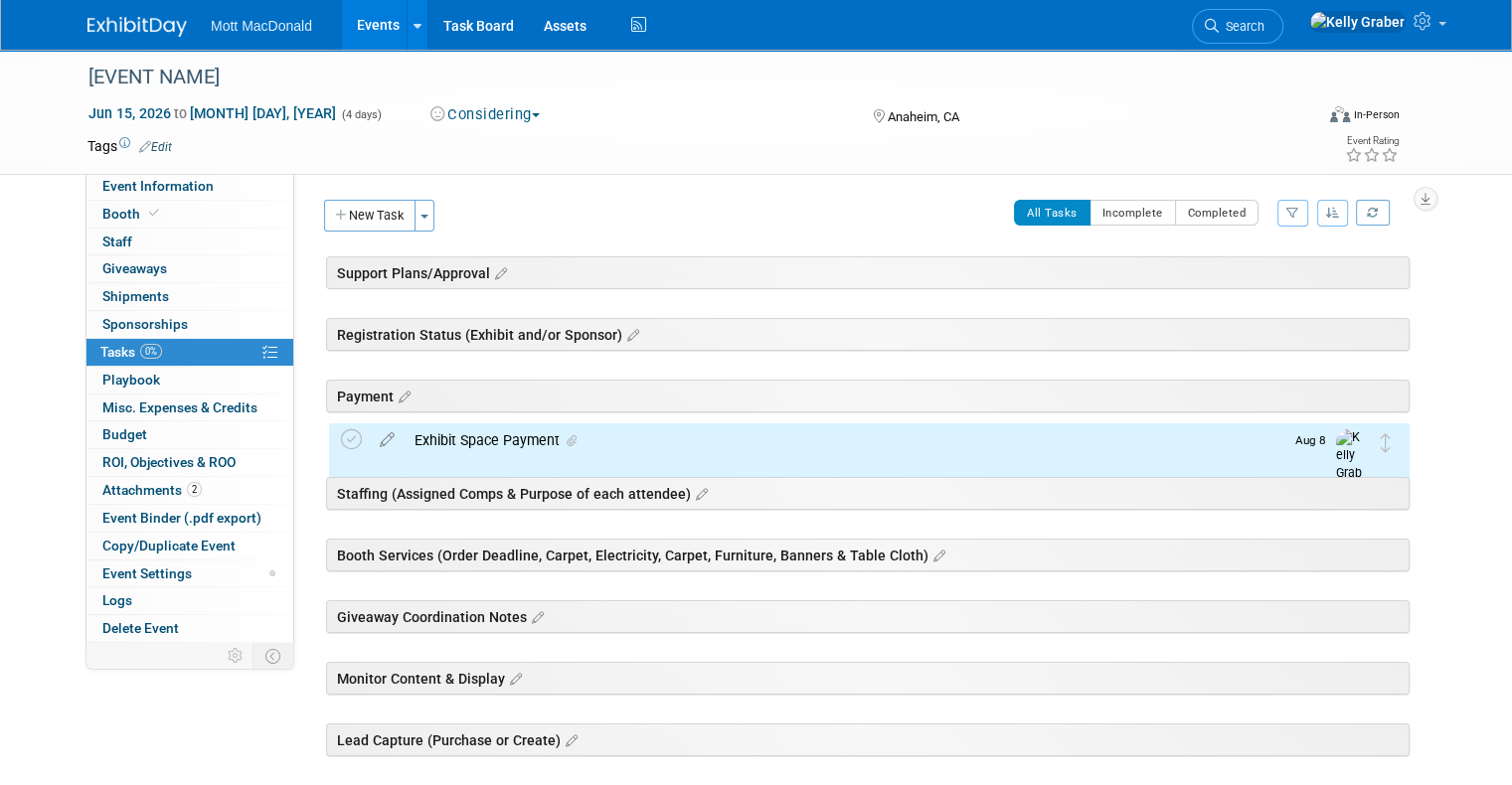 click on "Exhibit Space Payment" at bounding box center [844, 440] 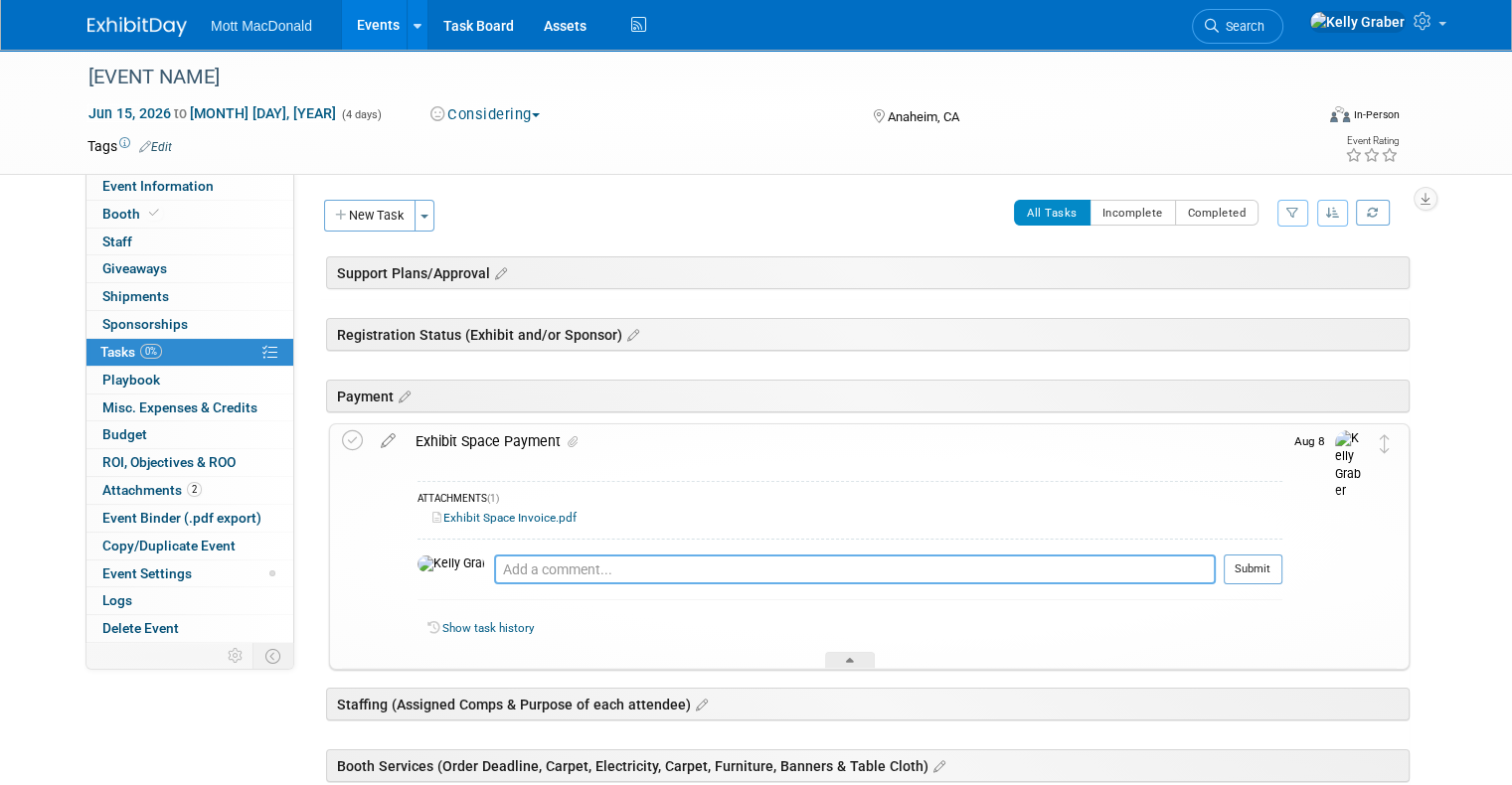 click at bounding box center (855, 569) 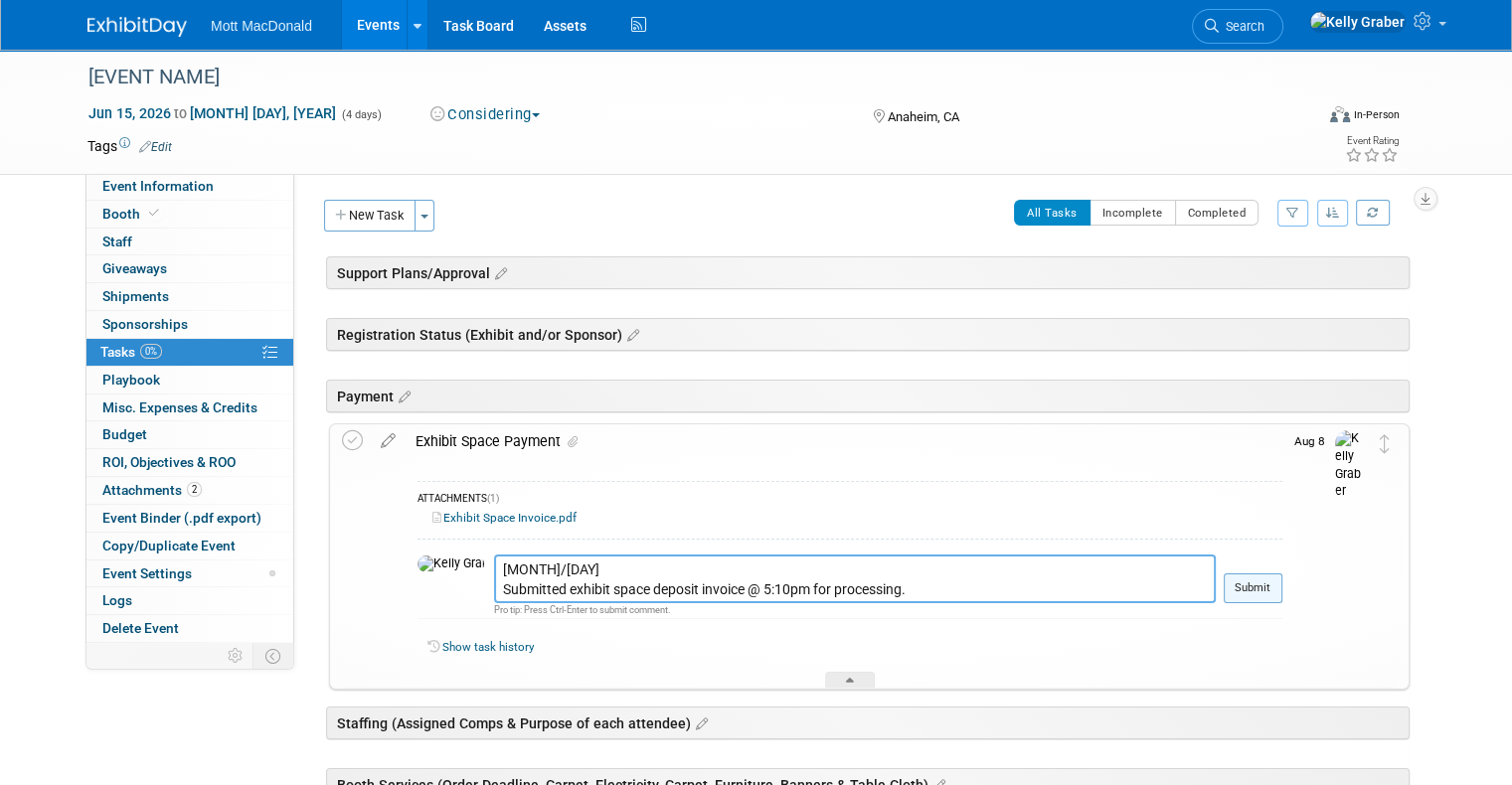 type on "8/6
Submitted exhibit space deposit invoice @ 5:10pm for processing." 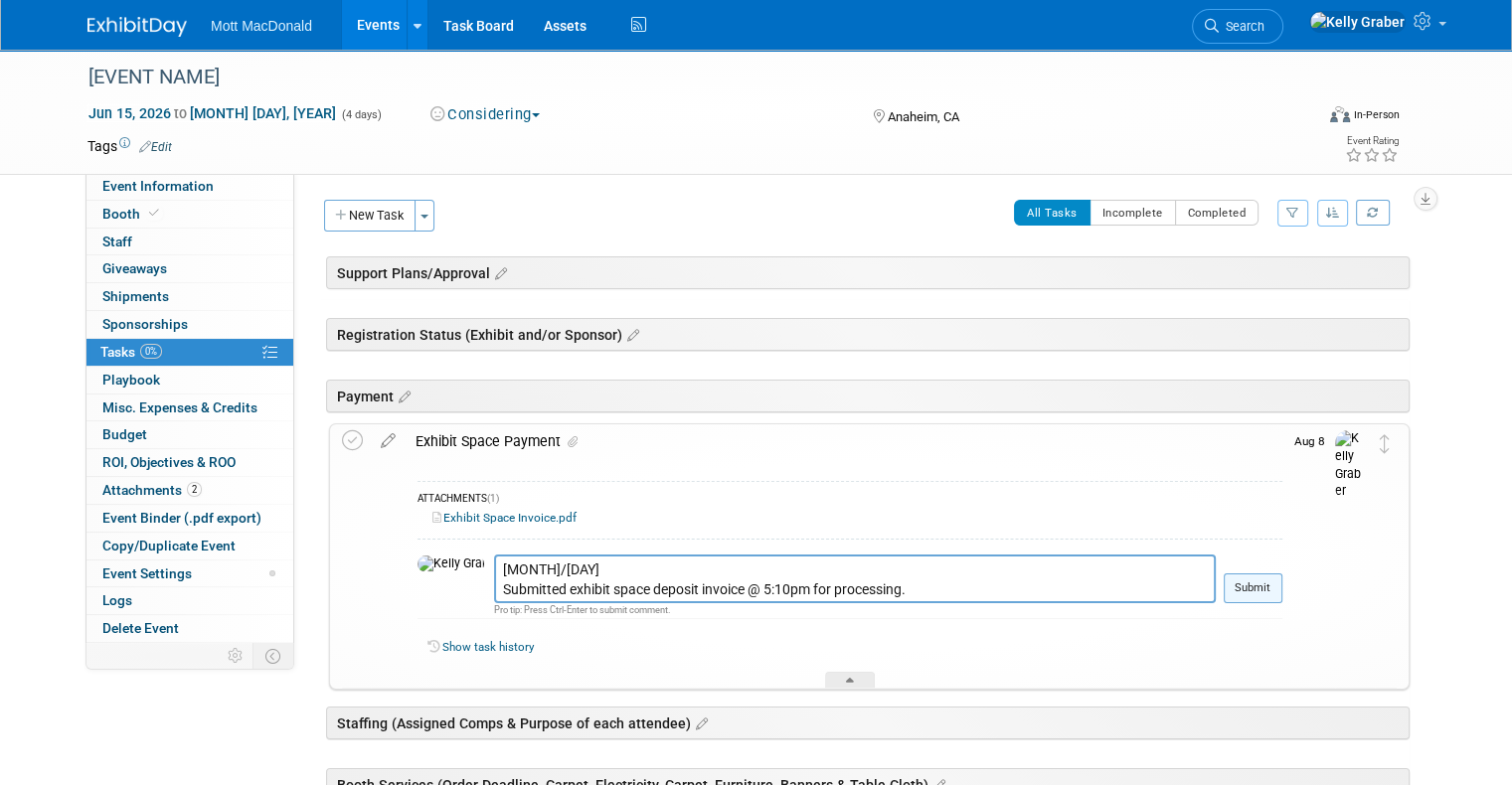 click on "Submit" at bounding box center (1253, 588) 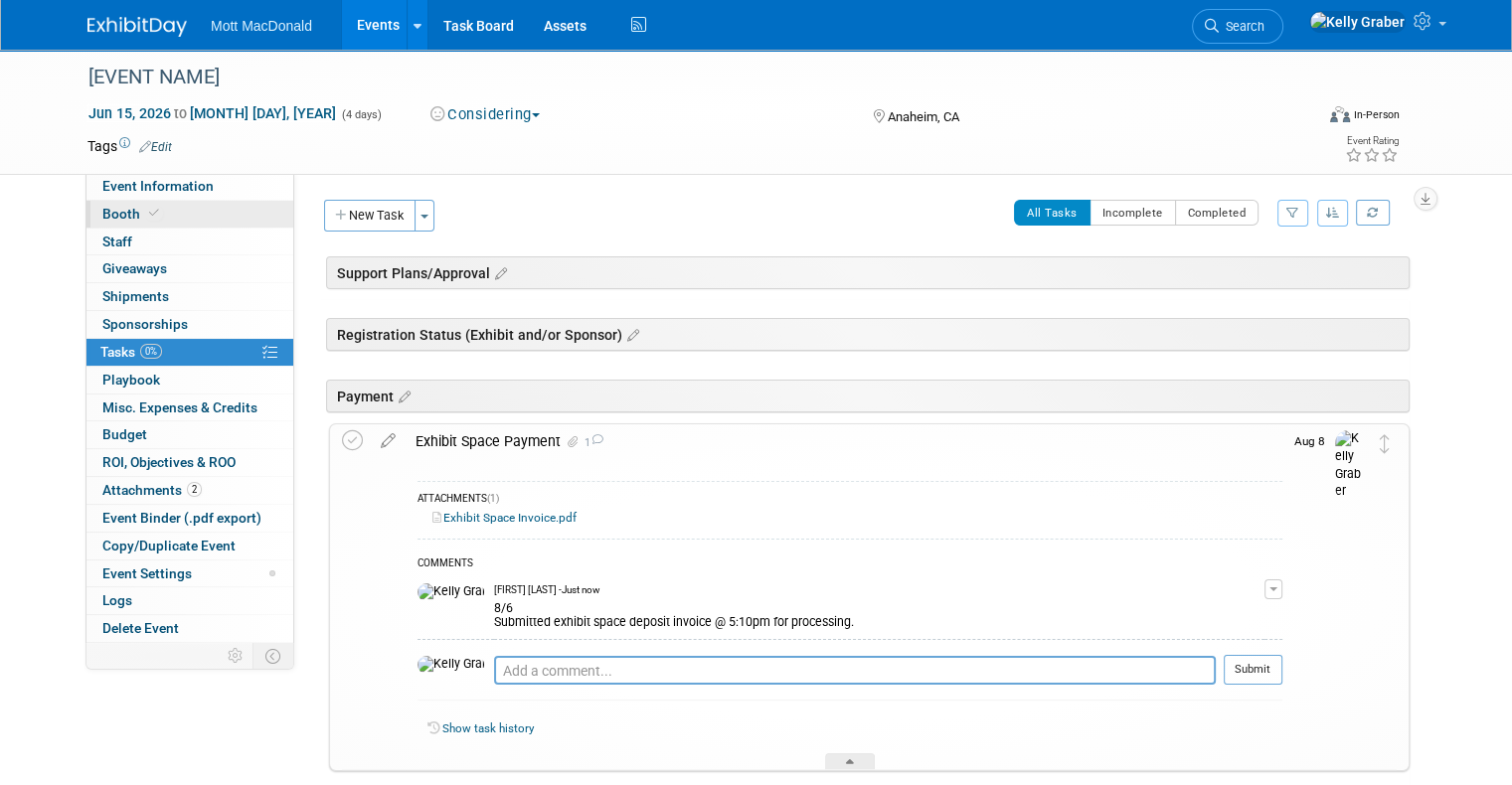 click on "Booth" at bounding box center (132, 214) 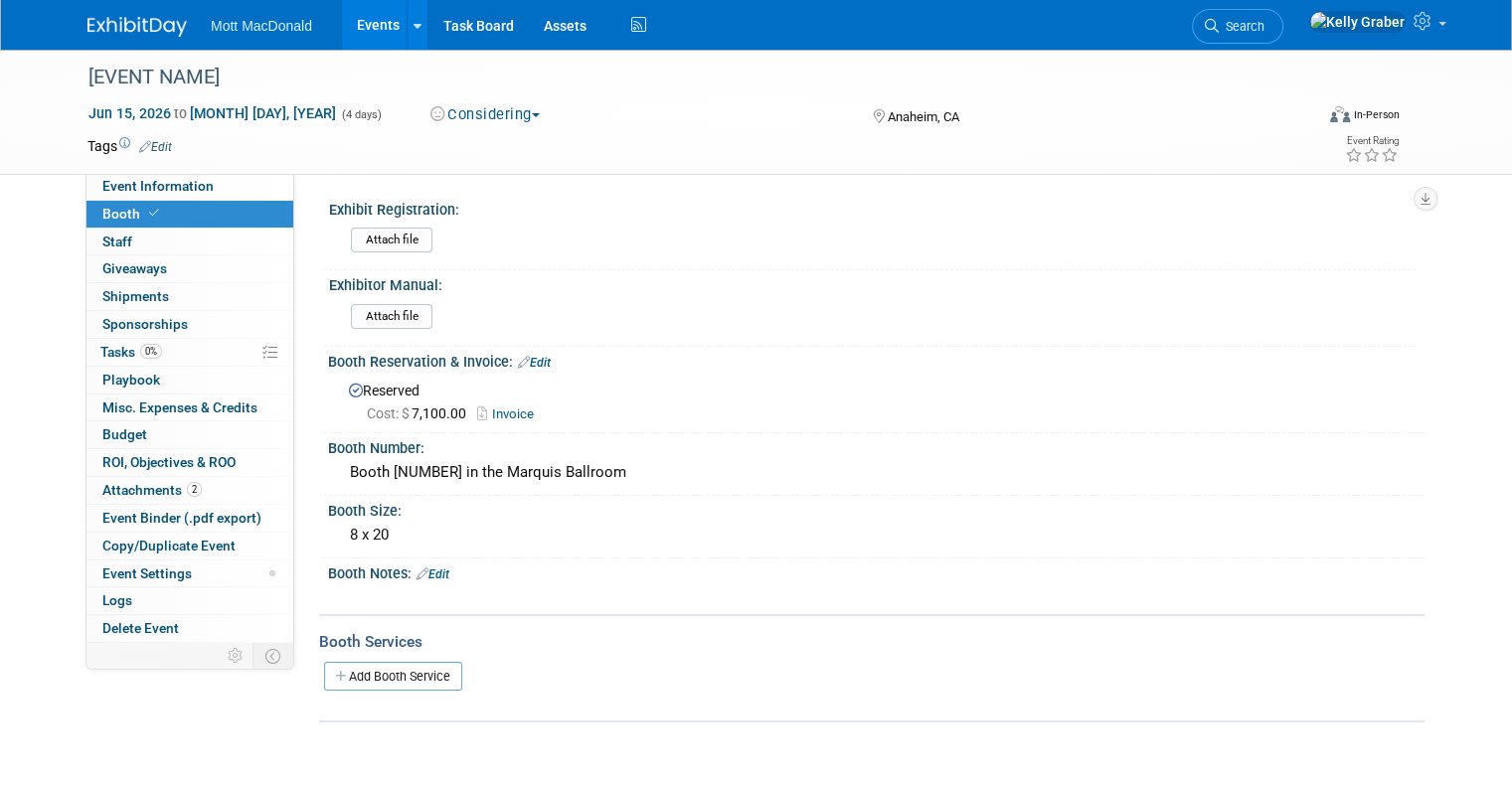 click on "Booth Reservation & Invoice:
Edit" at bounding box center (876, 360) 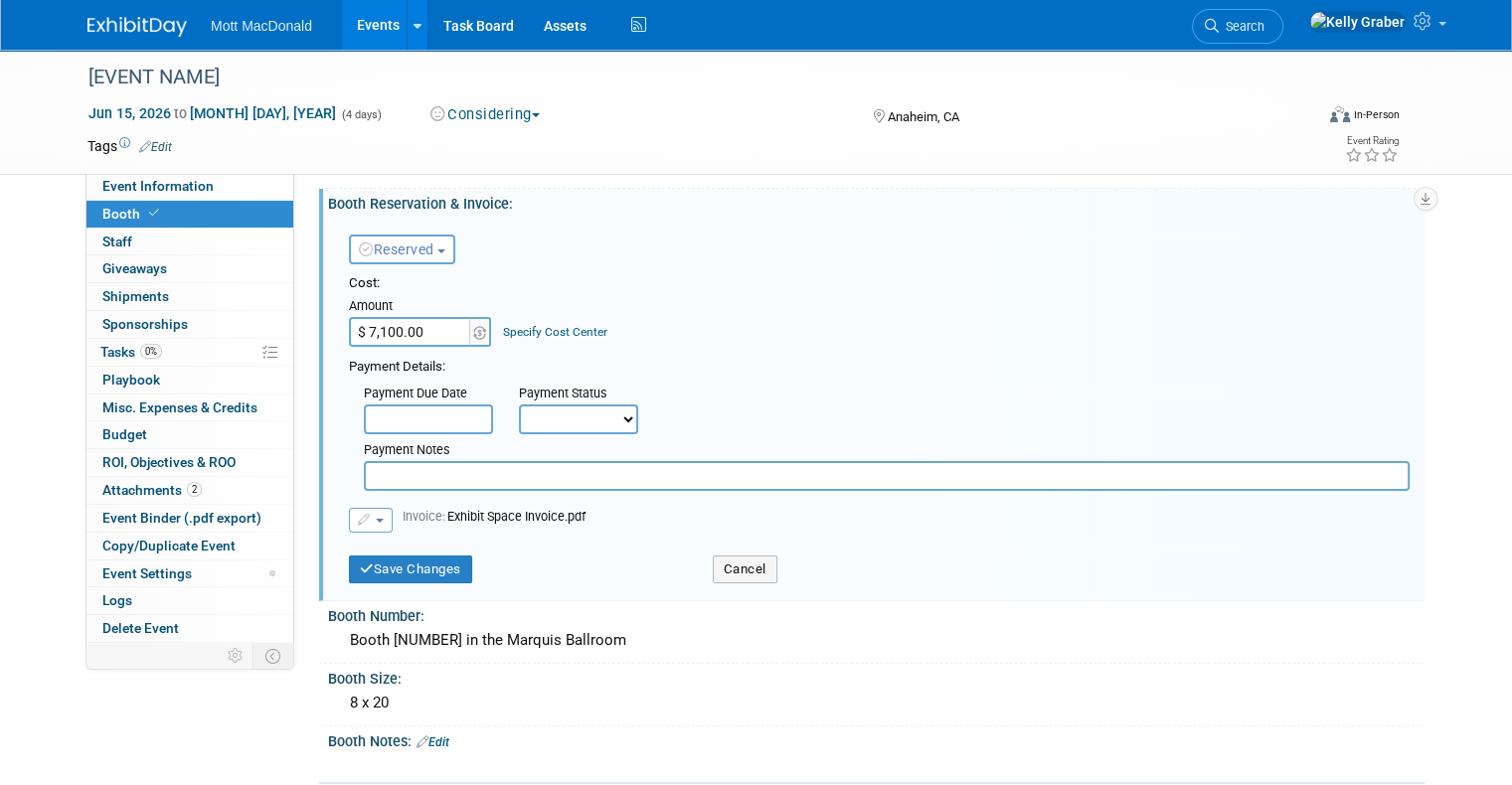 scroll, scrollTop: 0, scrollLeft: 0, axis: both 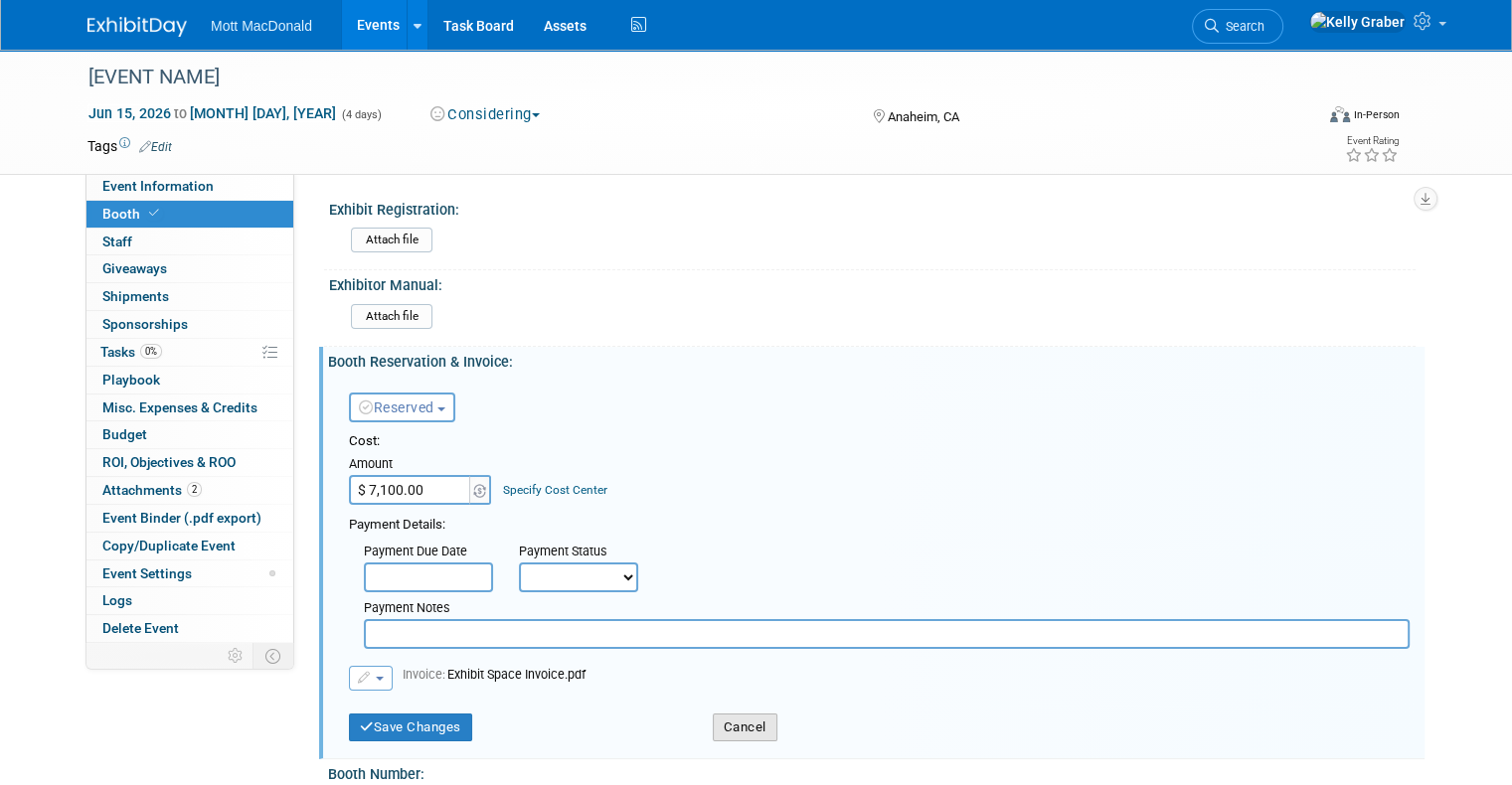 click on "Cancel" at bounding box center [745, 727] 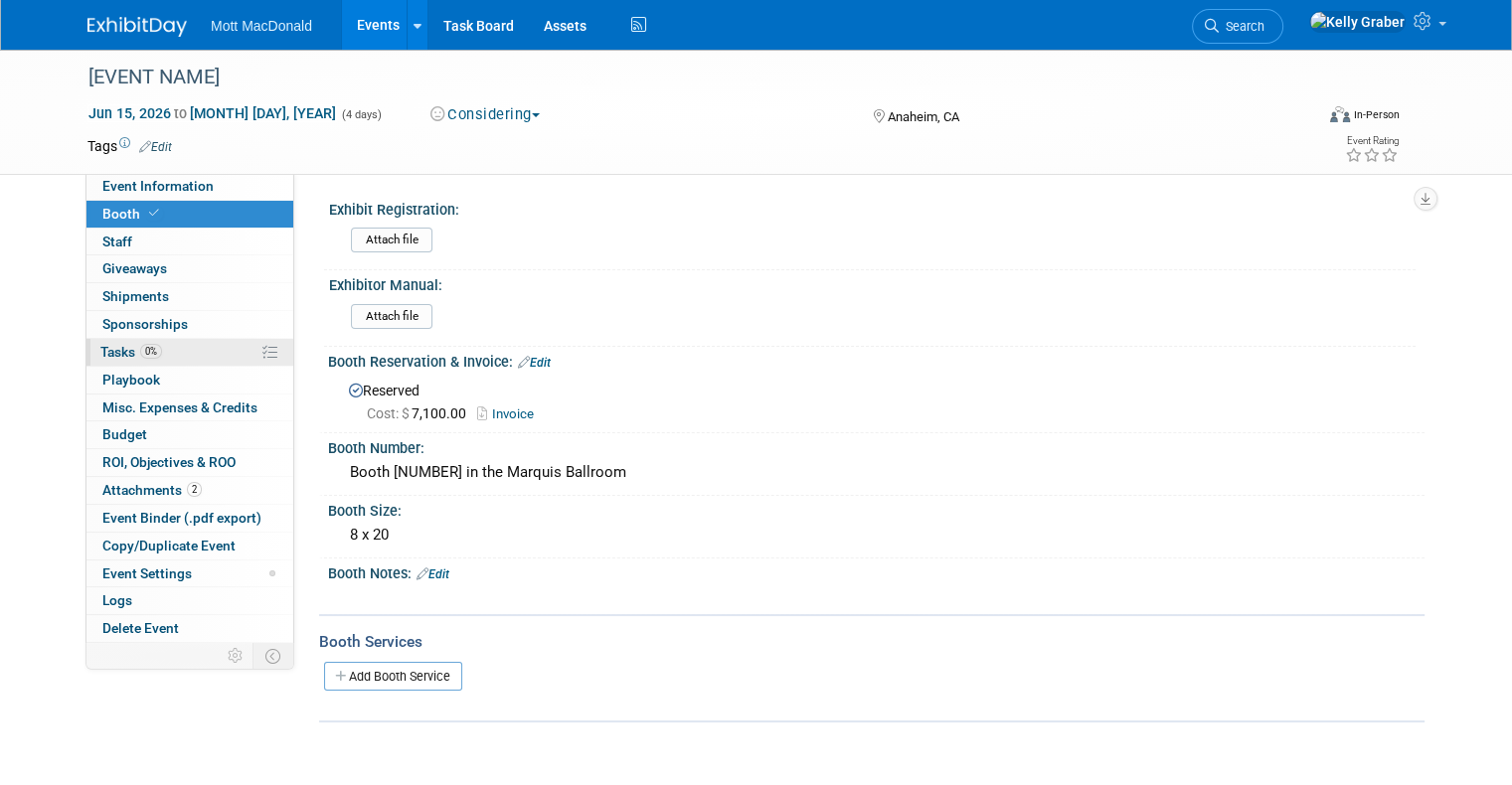 click on "0%
Tasks 0%" at bounding box center [190, 352] 